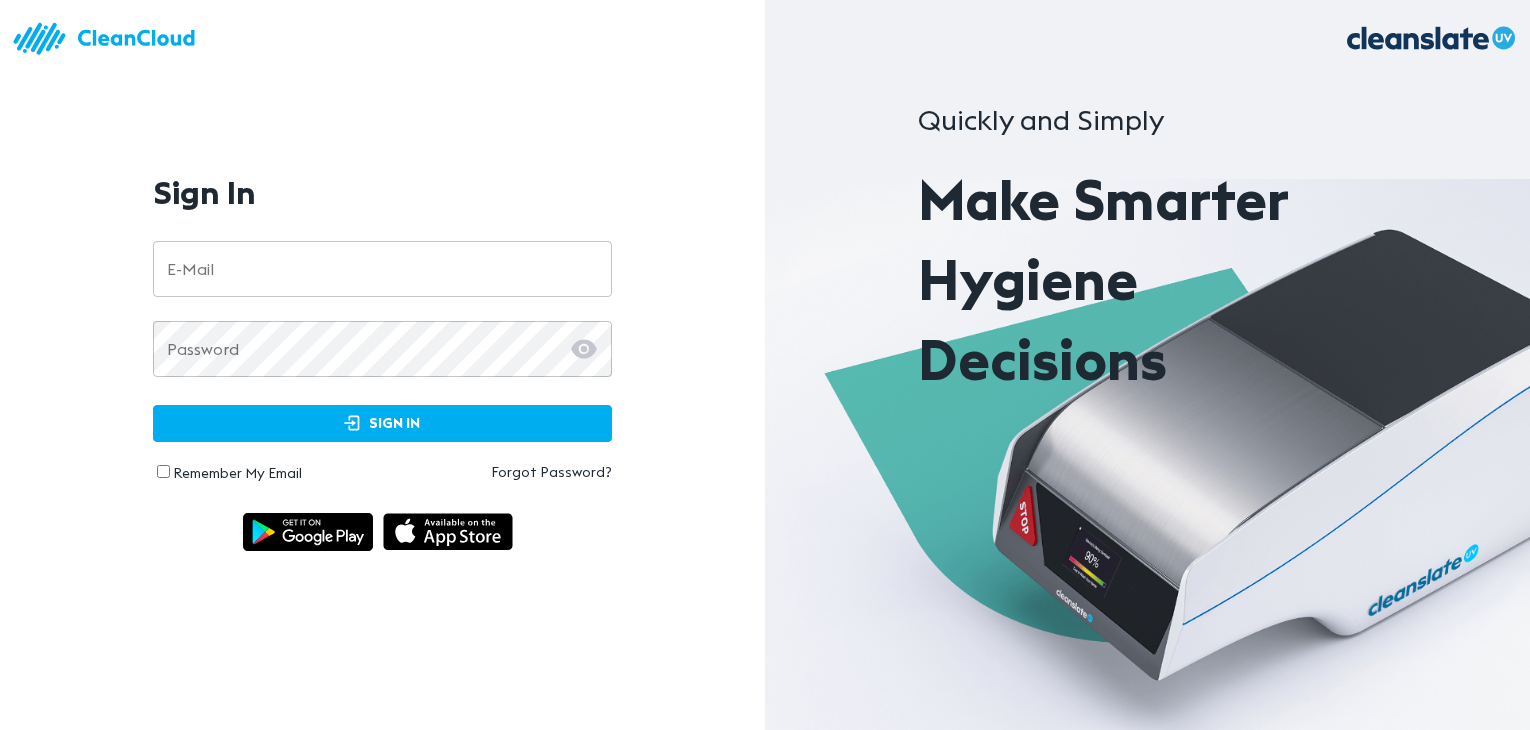 scroll, scrollTop: 0, scrollLeft: 0, axis: both 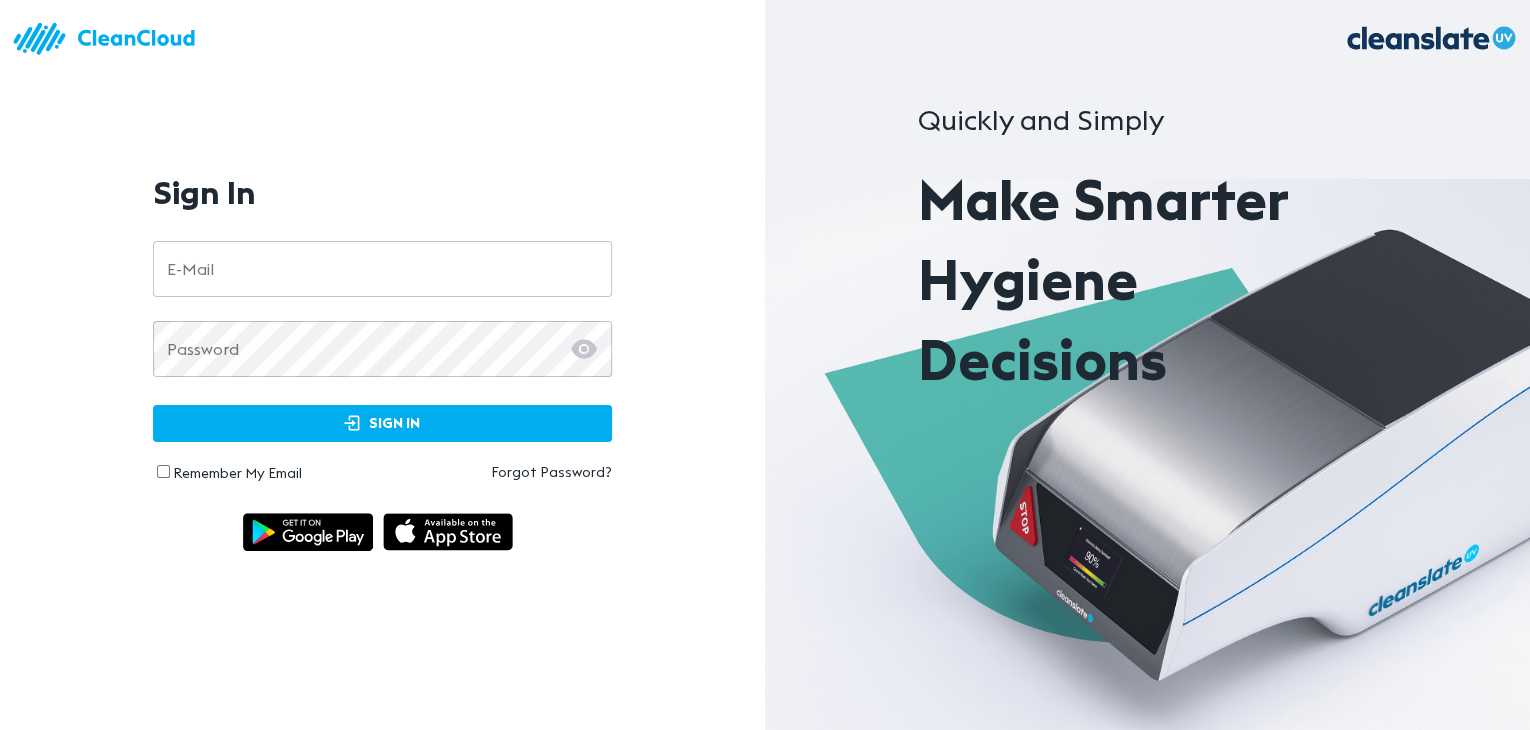 click at bounding box center (586, 269) 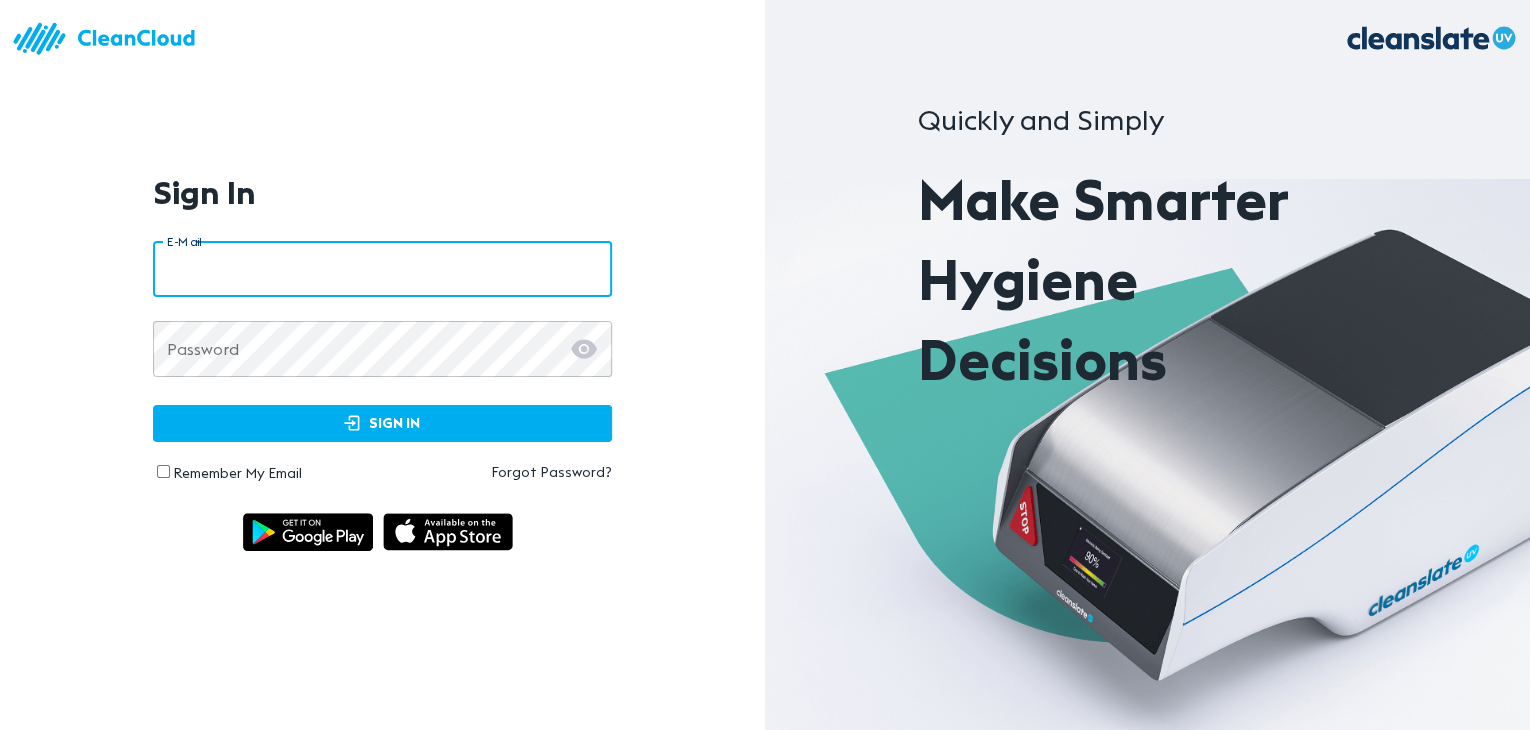 click at bounding box center [382, 269] 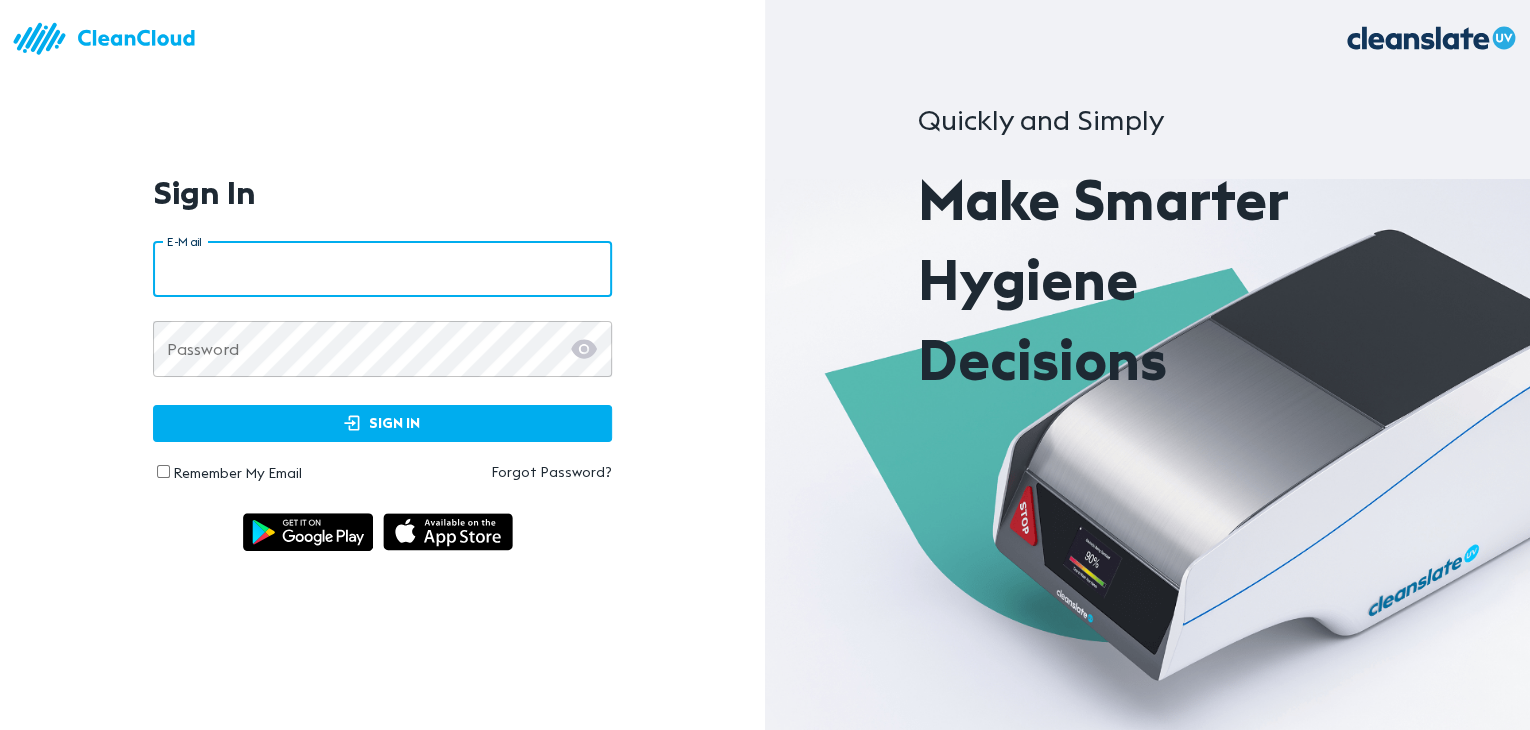 paste on "**********" 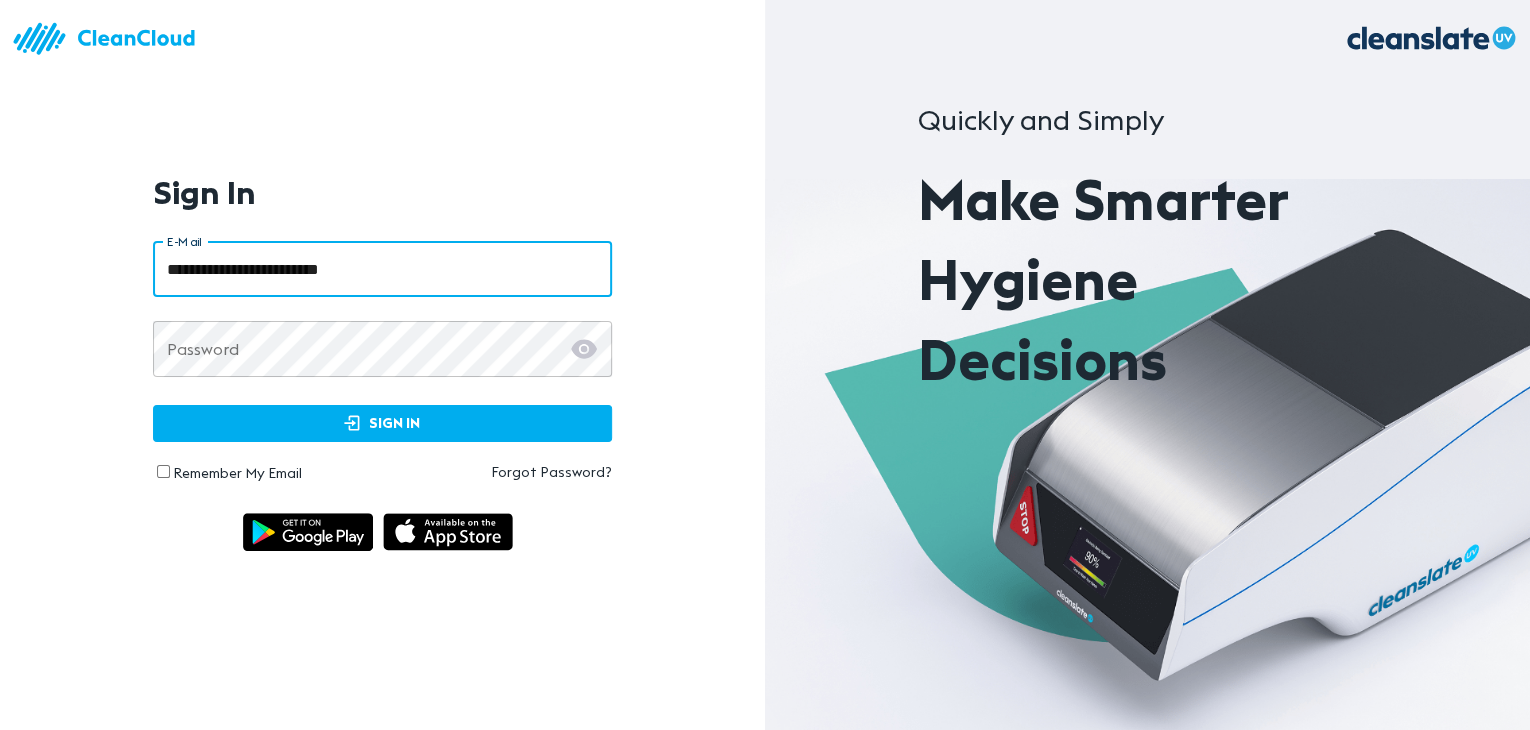 type on "**********" 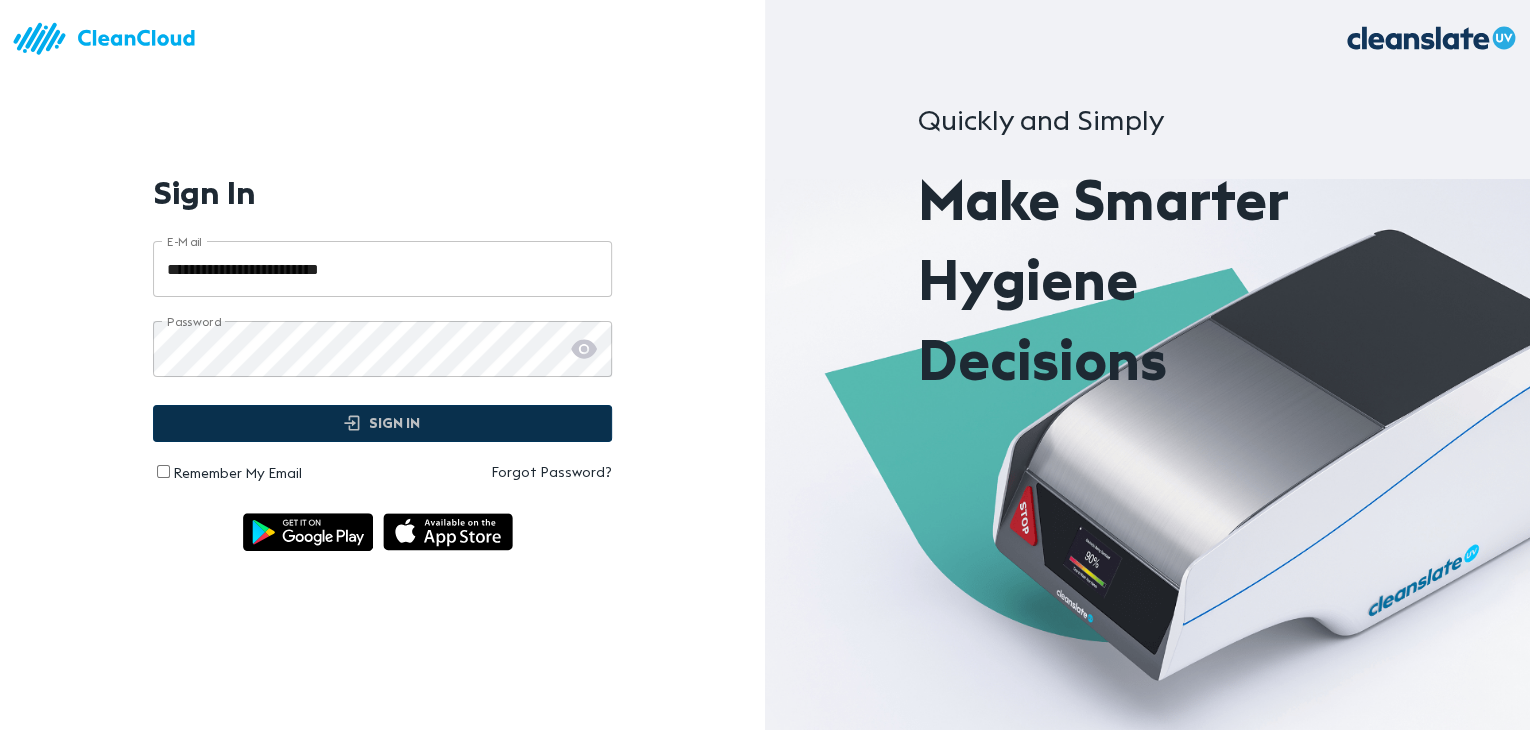 click on "Sign In" at bounding box center (382, 423) 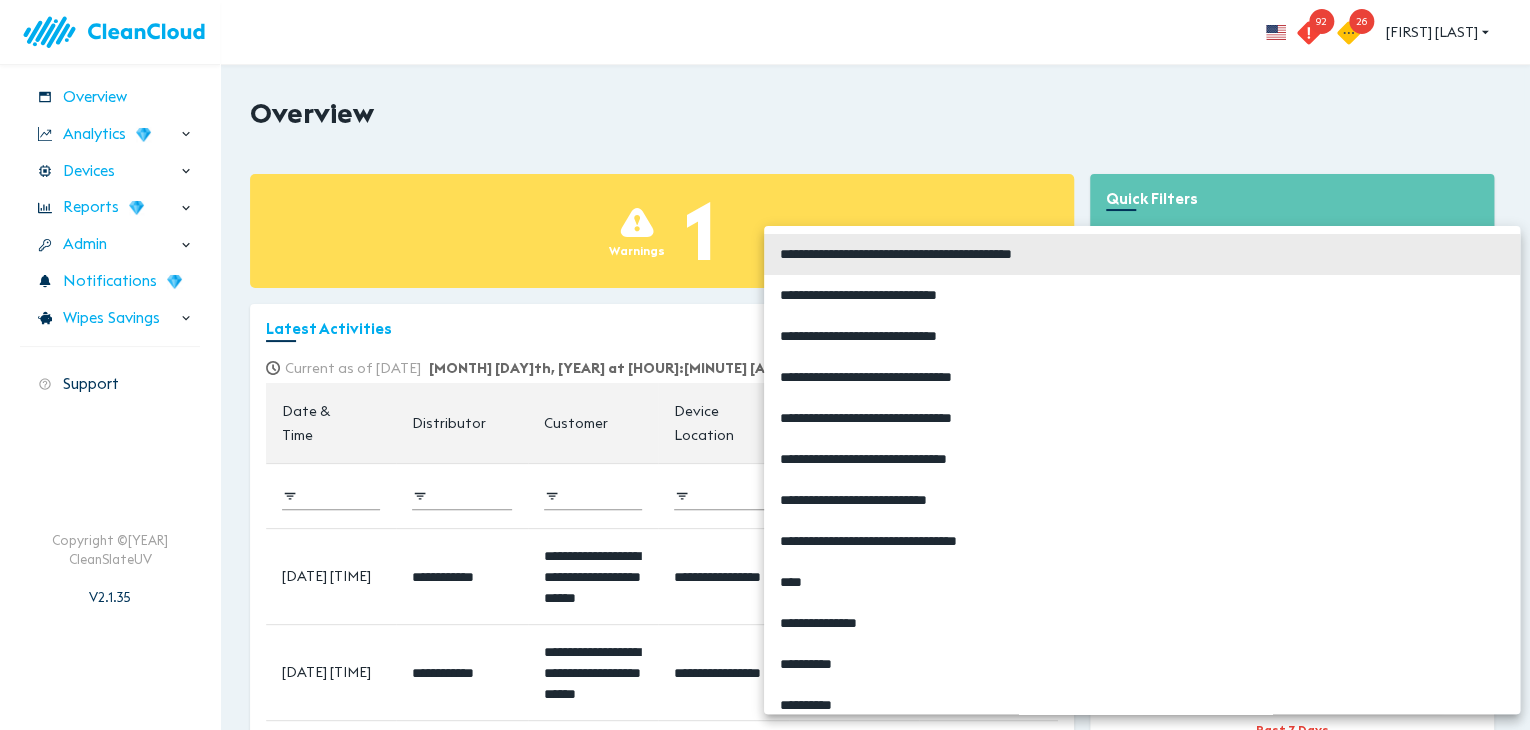 click on "**********" at bounding box center [765, 365] 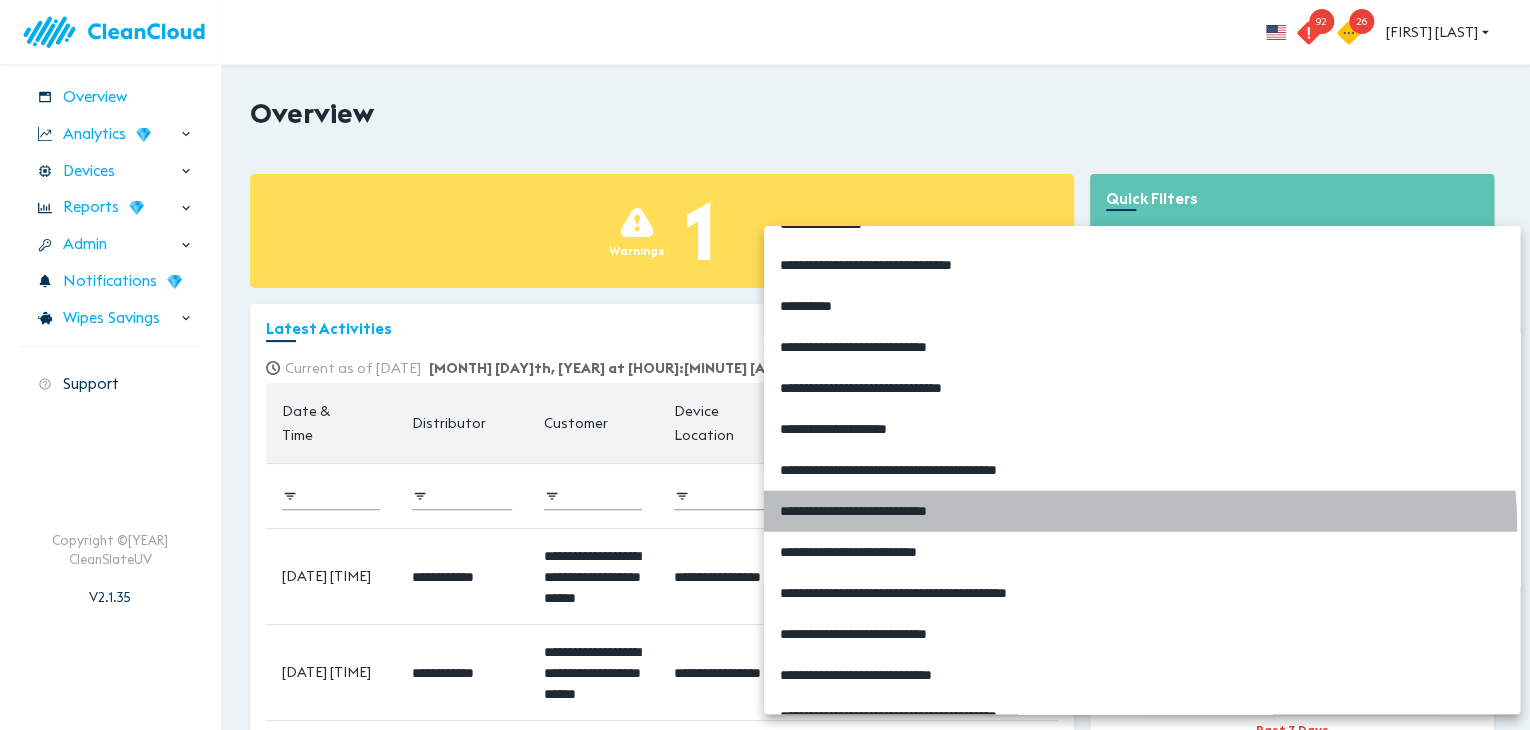 click on "**********" at bounding box center (1142, 511) 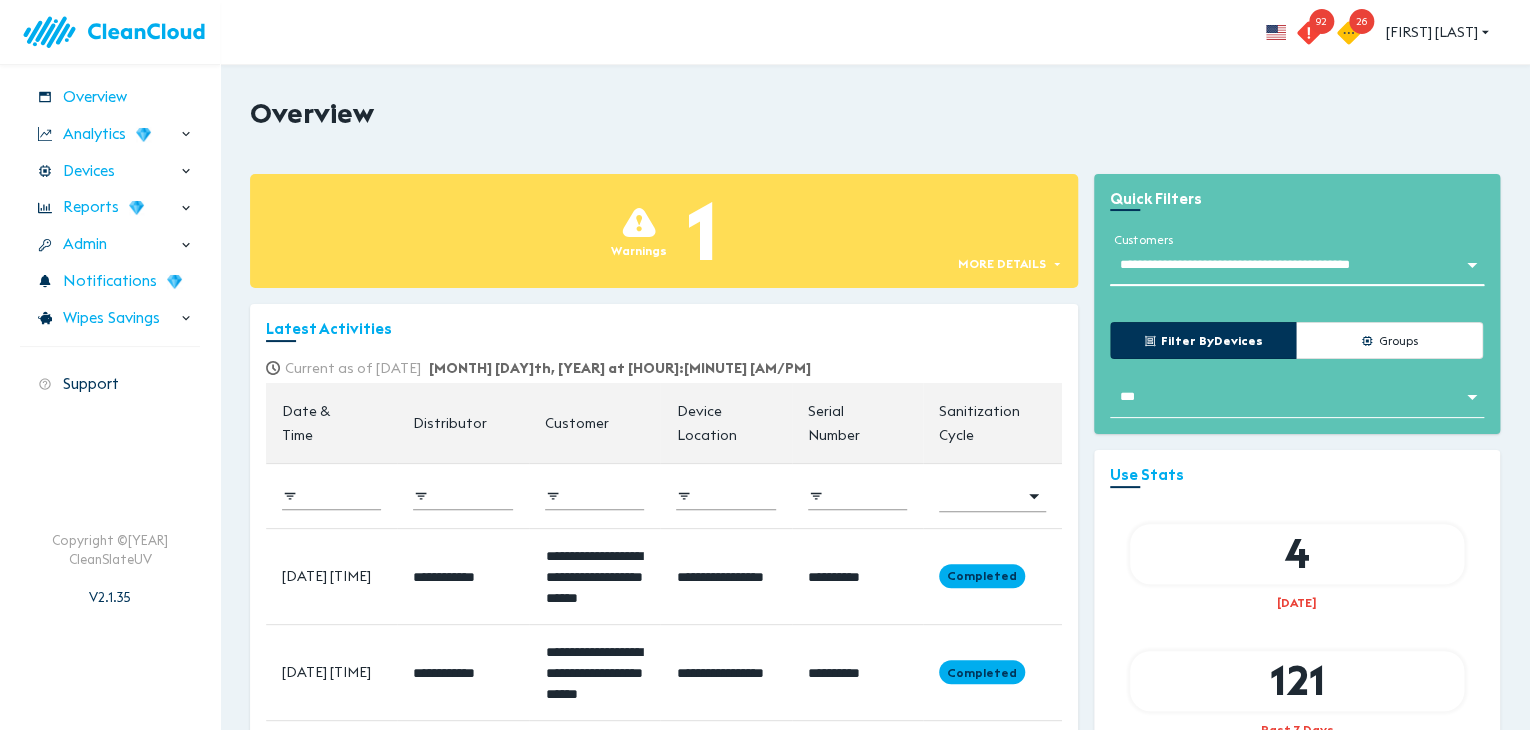 type on "**********" 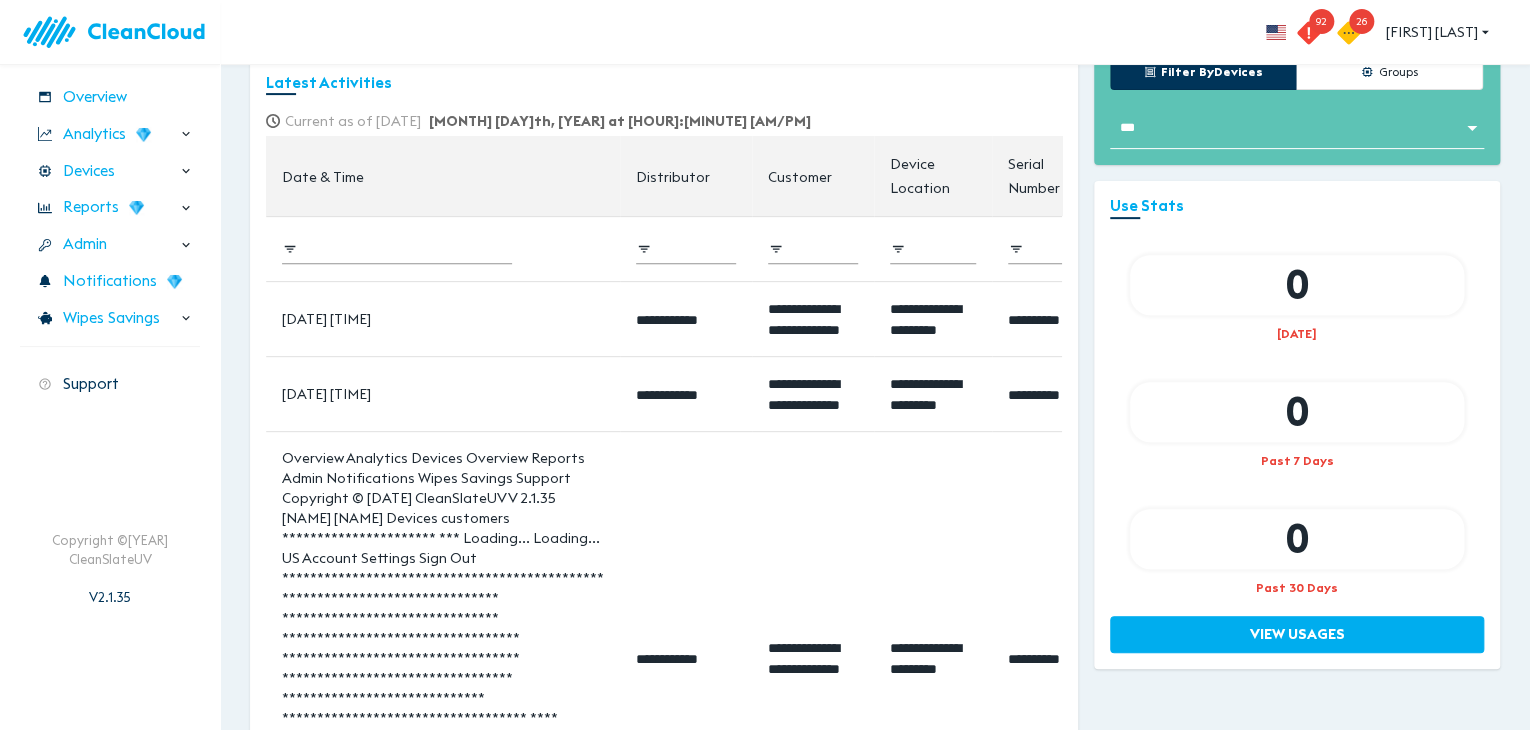 scroll, scrollTop: 331, scrollLeft: 0, axis: vertical 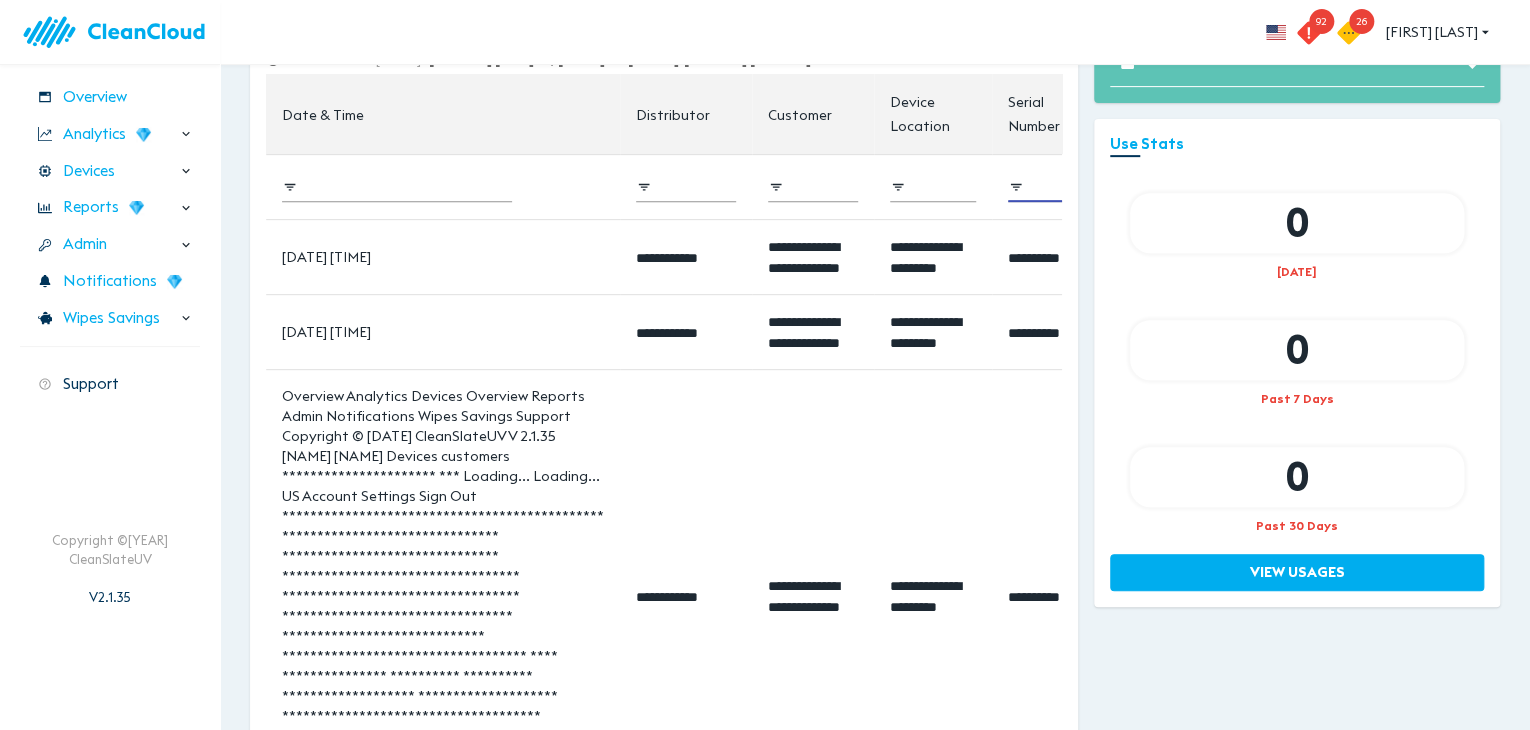 click at bounding box center [1059, 187] 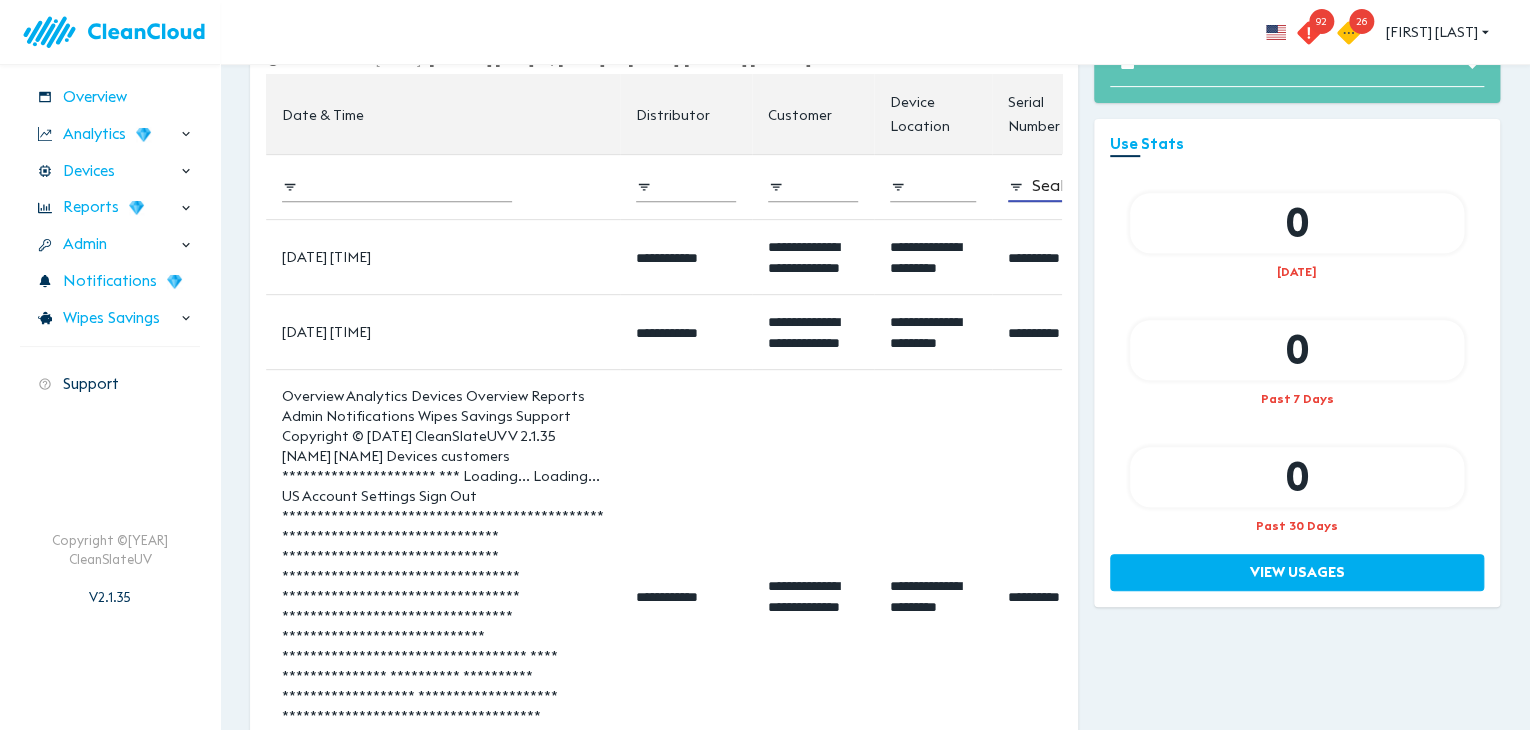 scroll, scrollTop: 0, scrollLeft: 25, axis: horizontal 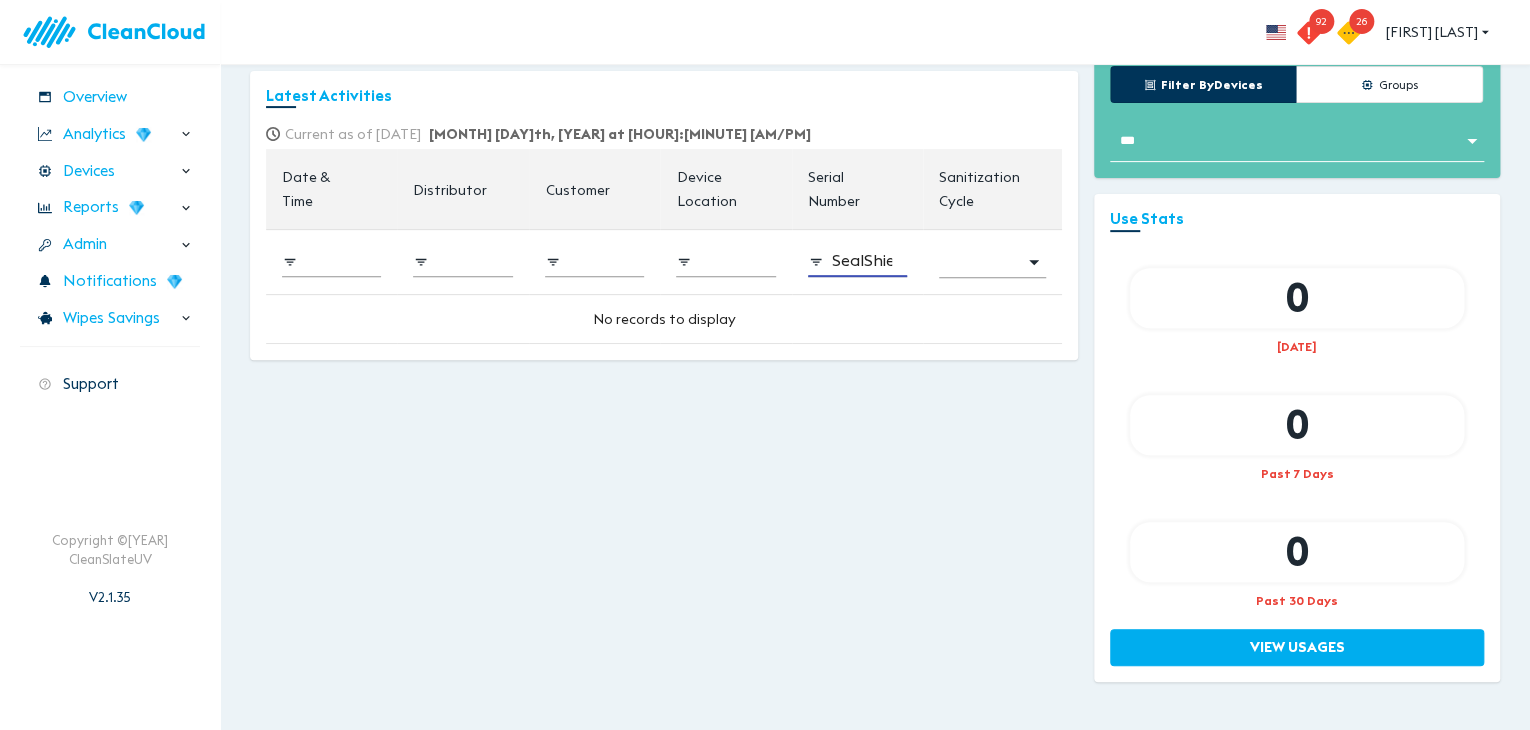 click on "SealShield1!" at bounding box center (869, 262) 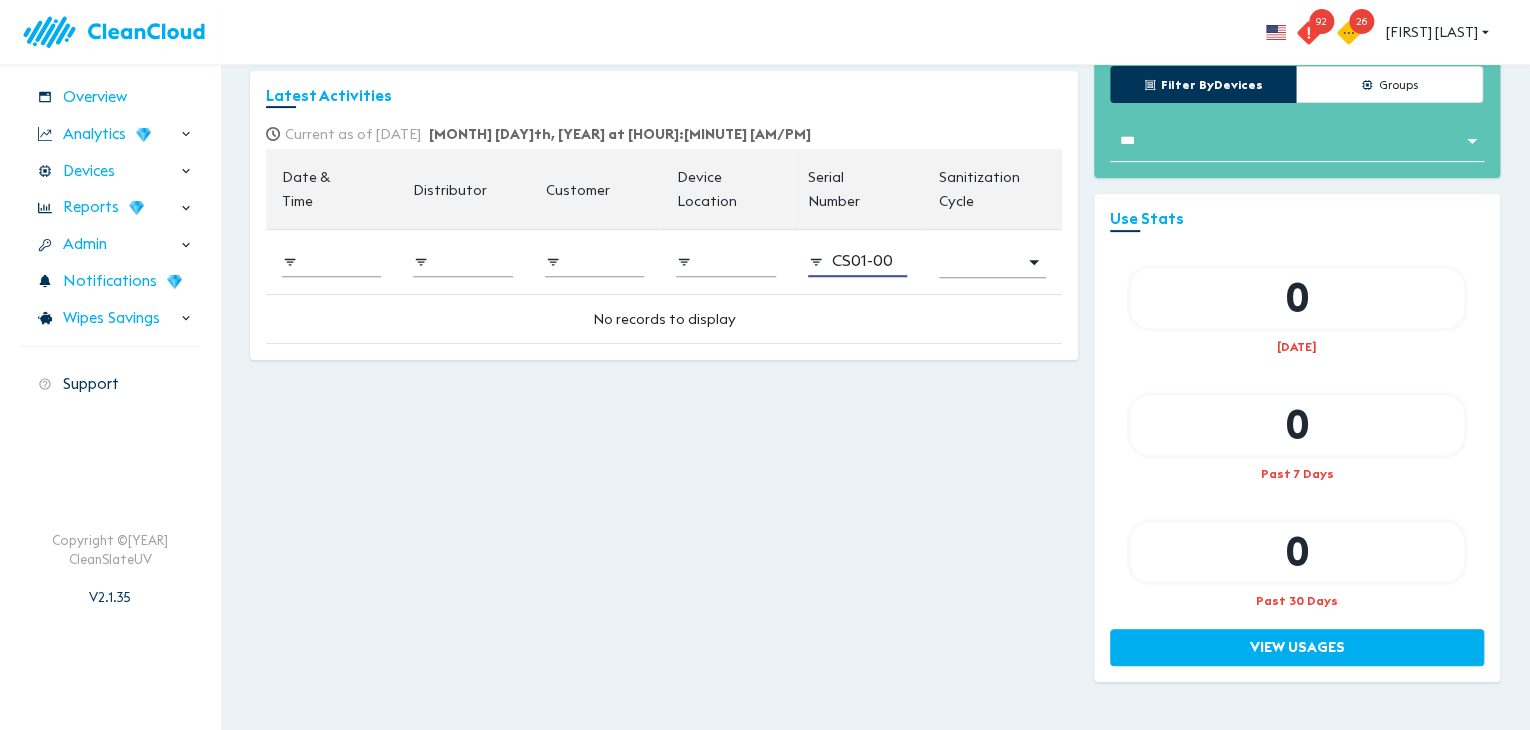scroll, scrollTop: 0, scrollLeft: 27, axis: horizontal 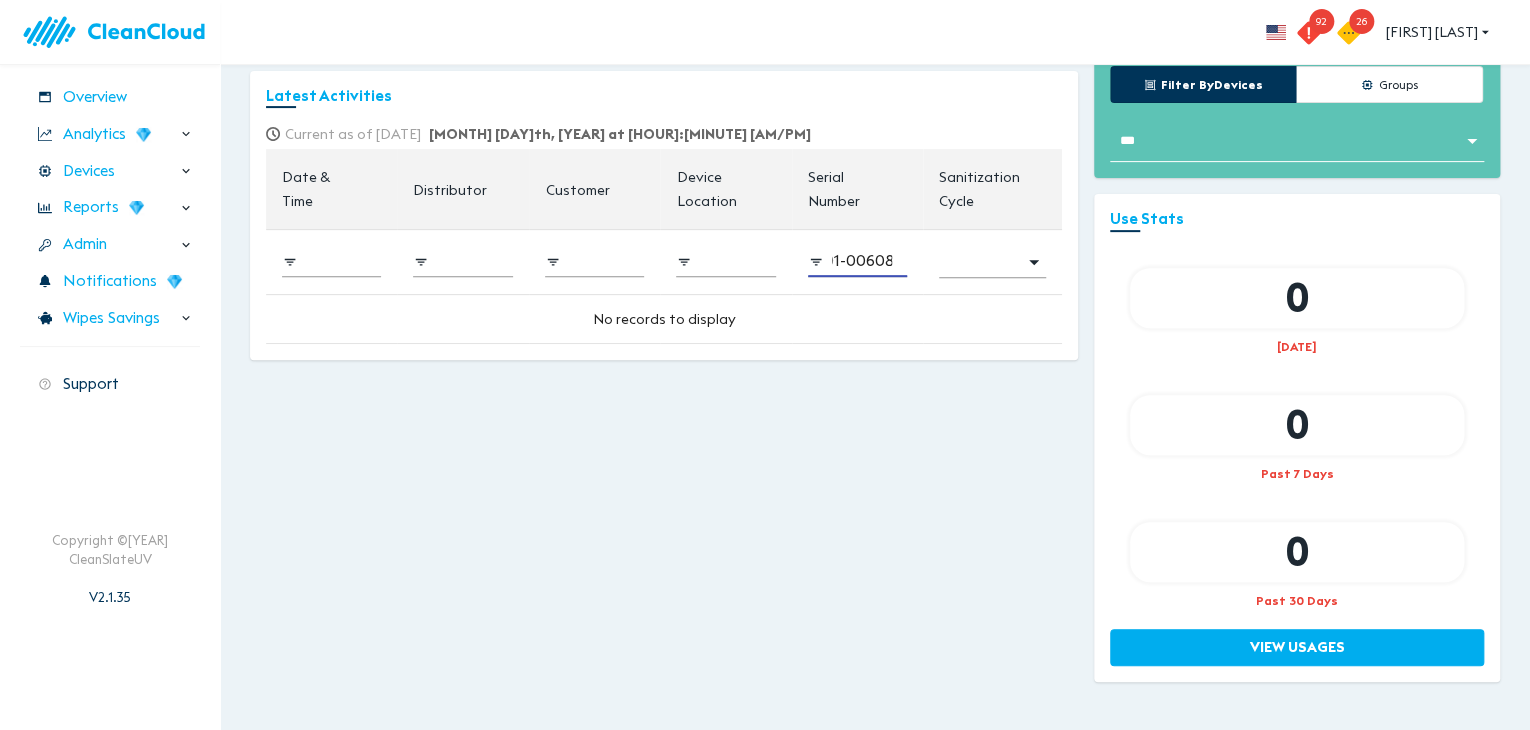 type on "CS01-00608" 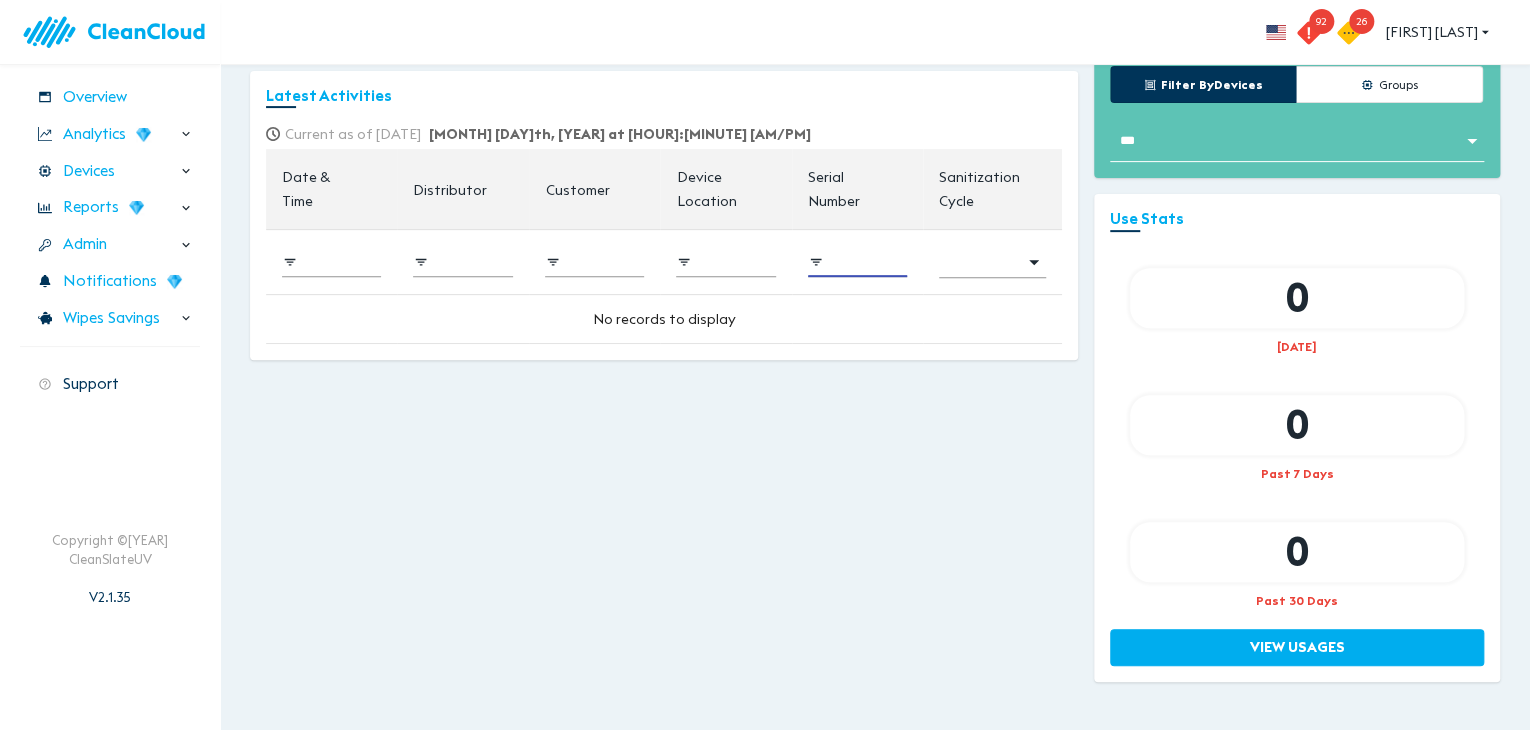 scroll, scrollTop: 0, scrollLeft: 0, axis: both 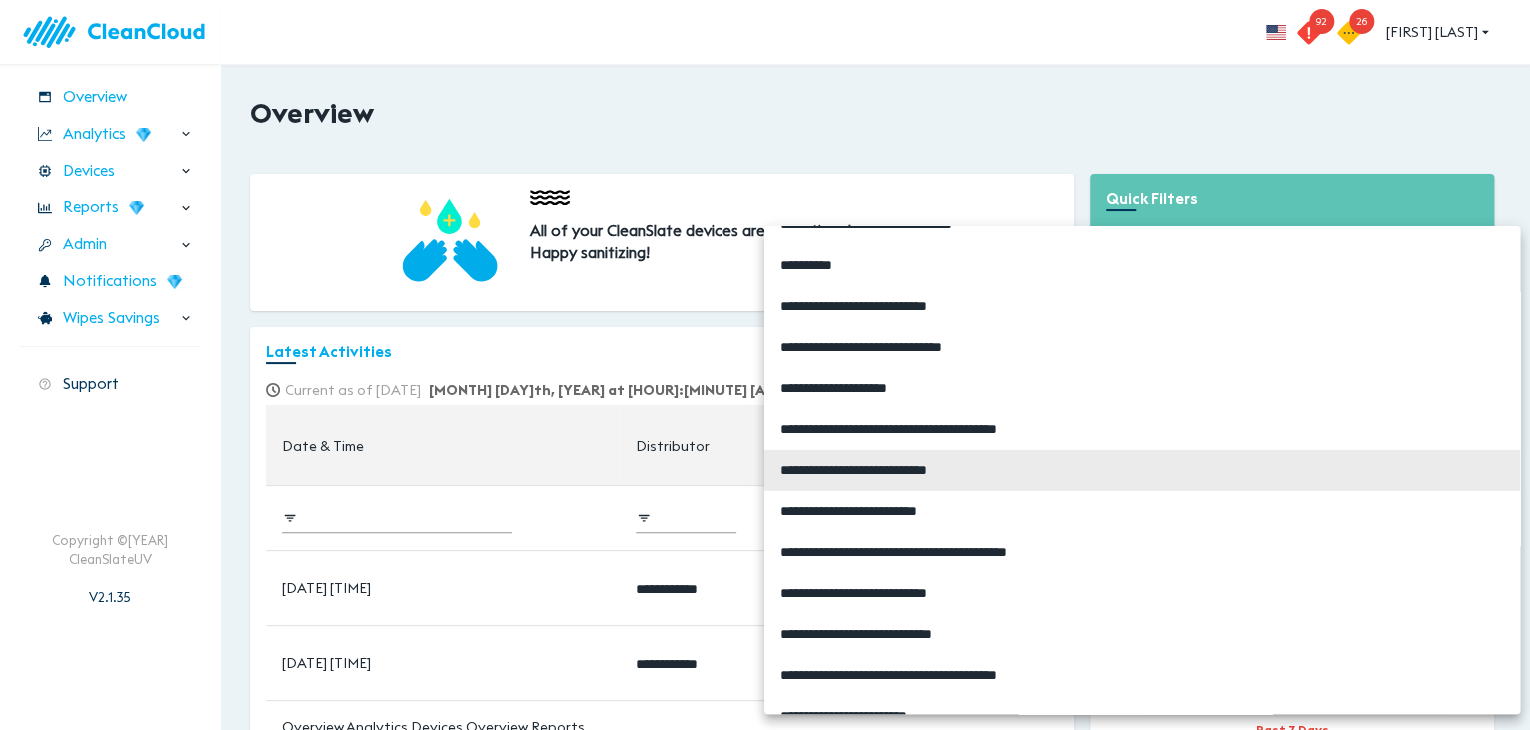 click on "**********" at bounding box center [765, 365] 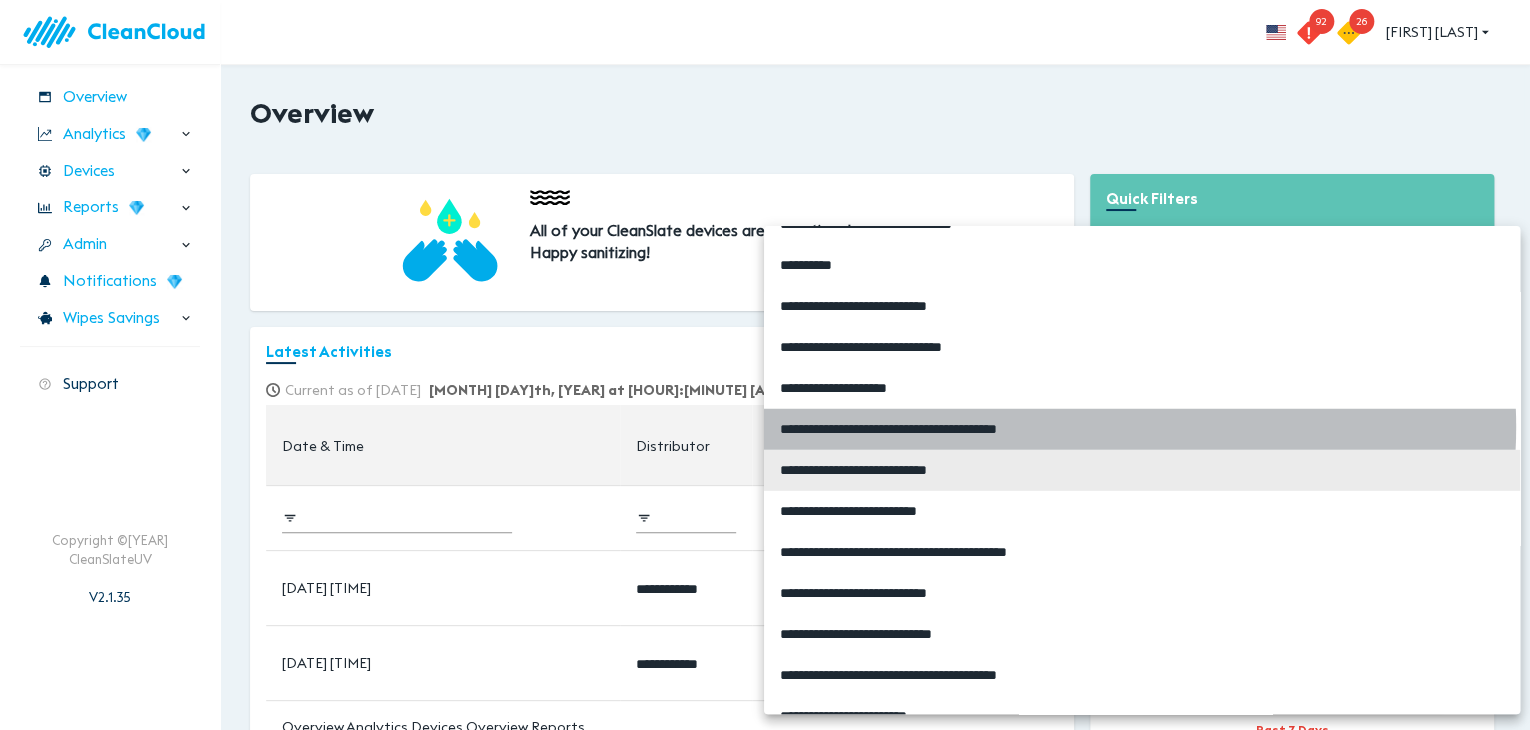 click on "**********" at bounding box center [950, 429] 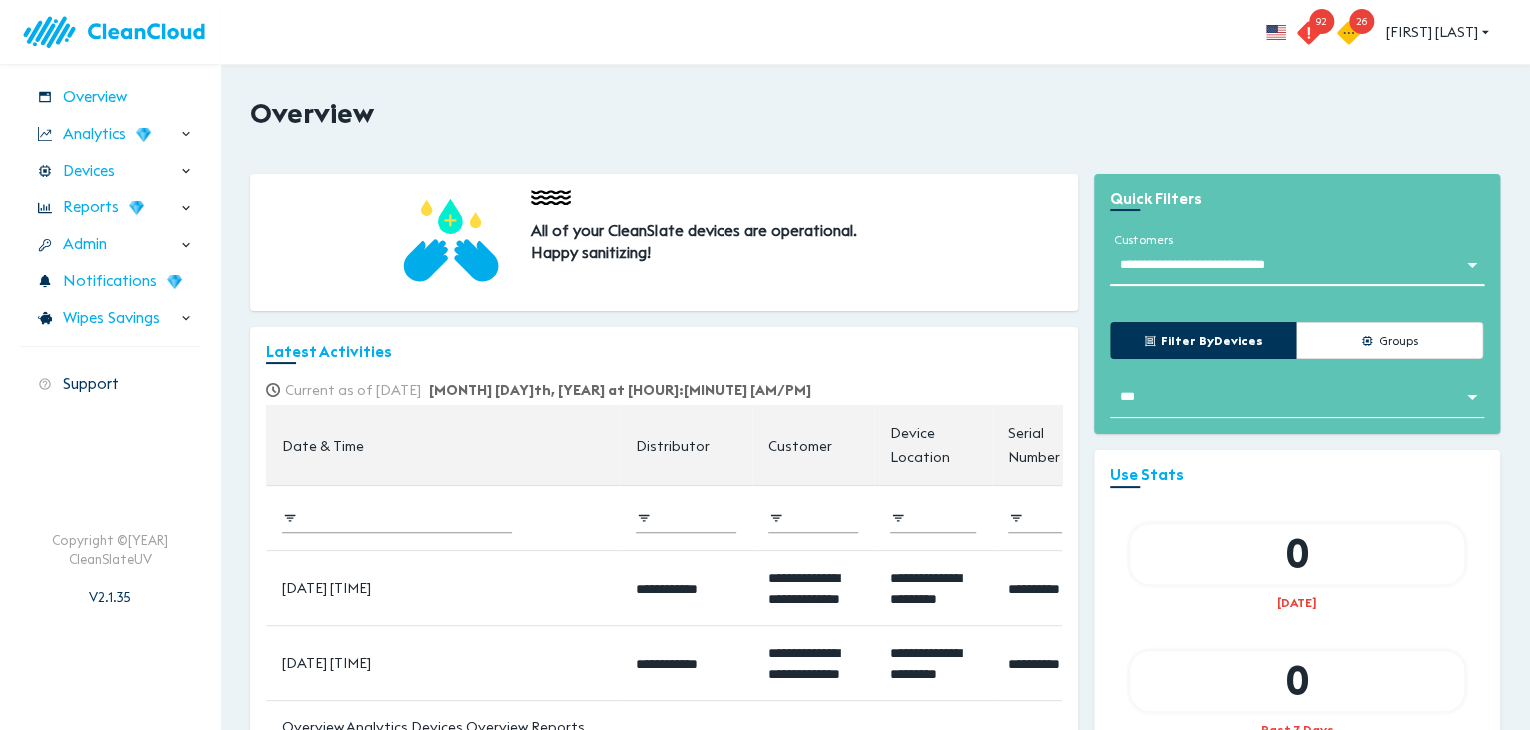 type on "**********" 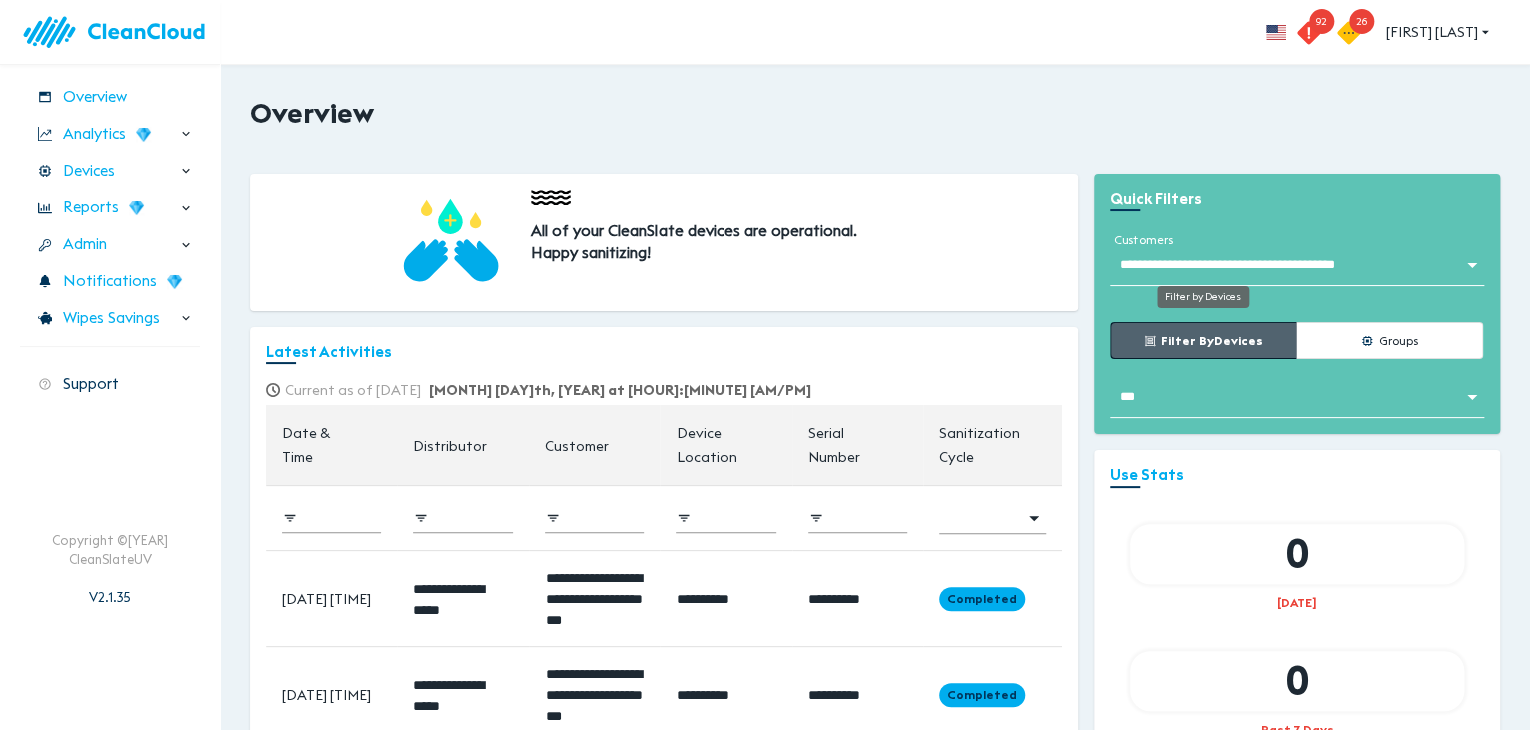 click on "Filter by  Devices" at bounding box center [1209, 340] 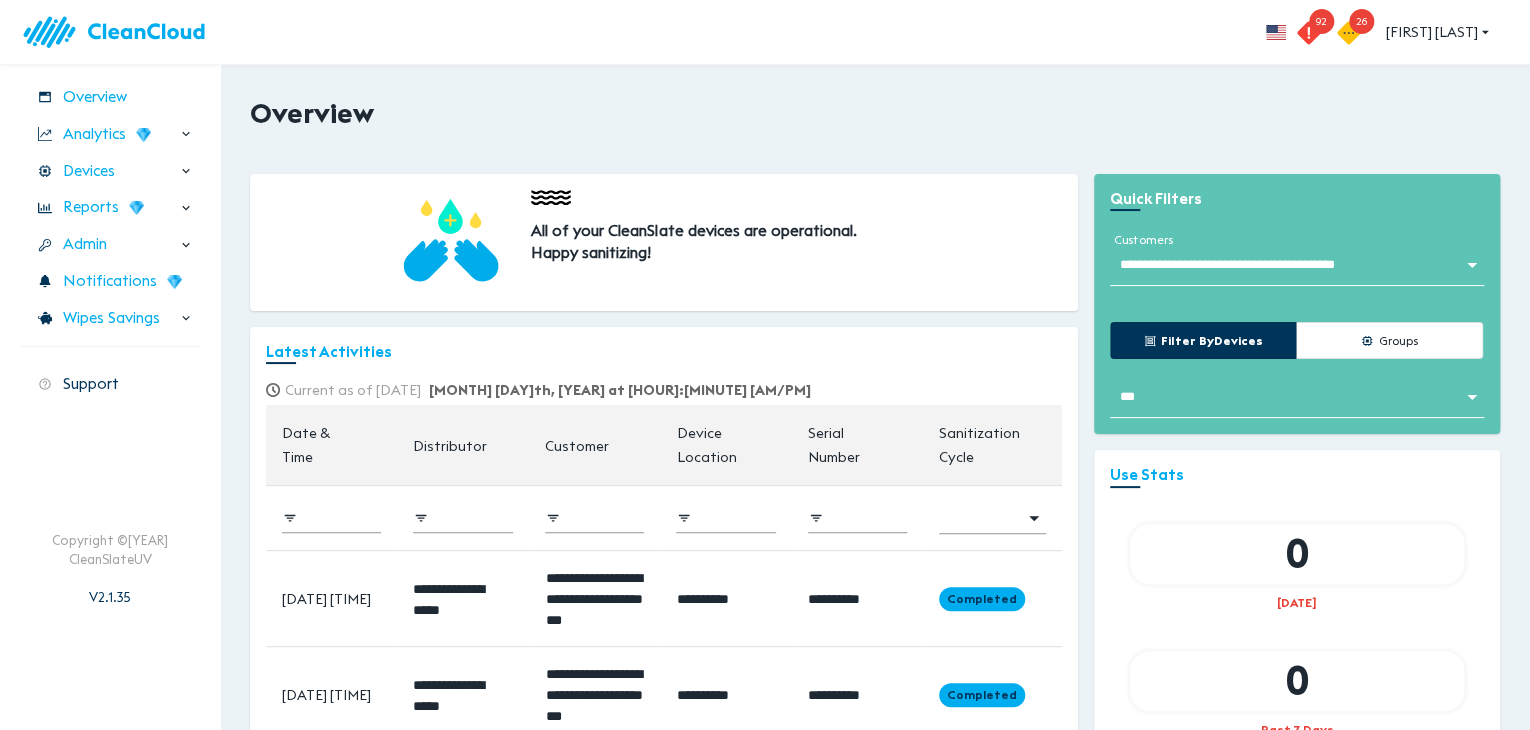 click on "All of your CleanSlate devices are operational.   Happy sanitizing!" at bounding box center (664, 242) 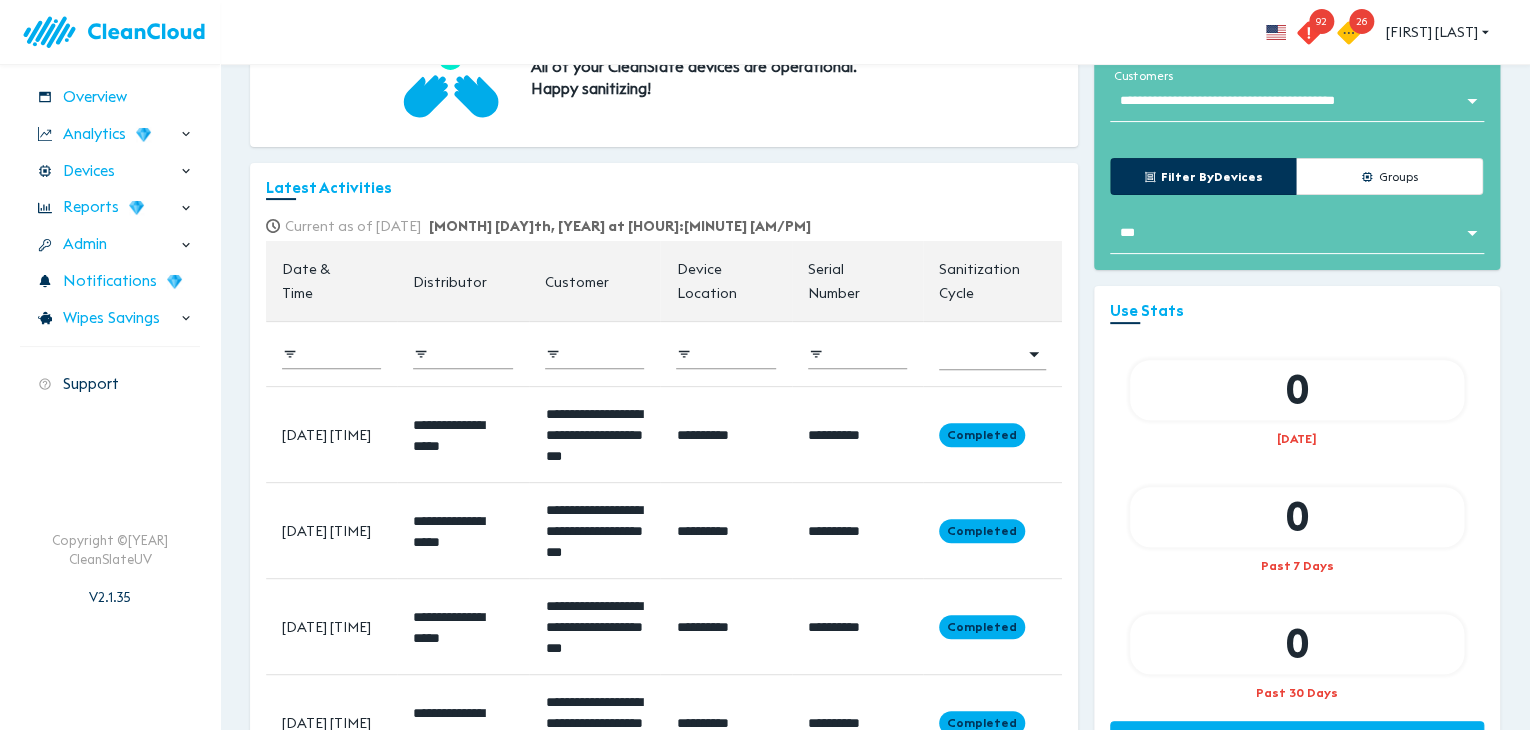scroll, scrollTop: 51, scrollLeft: 0, axis: vertical 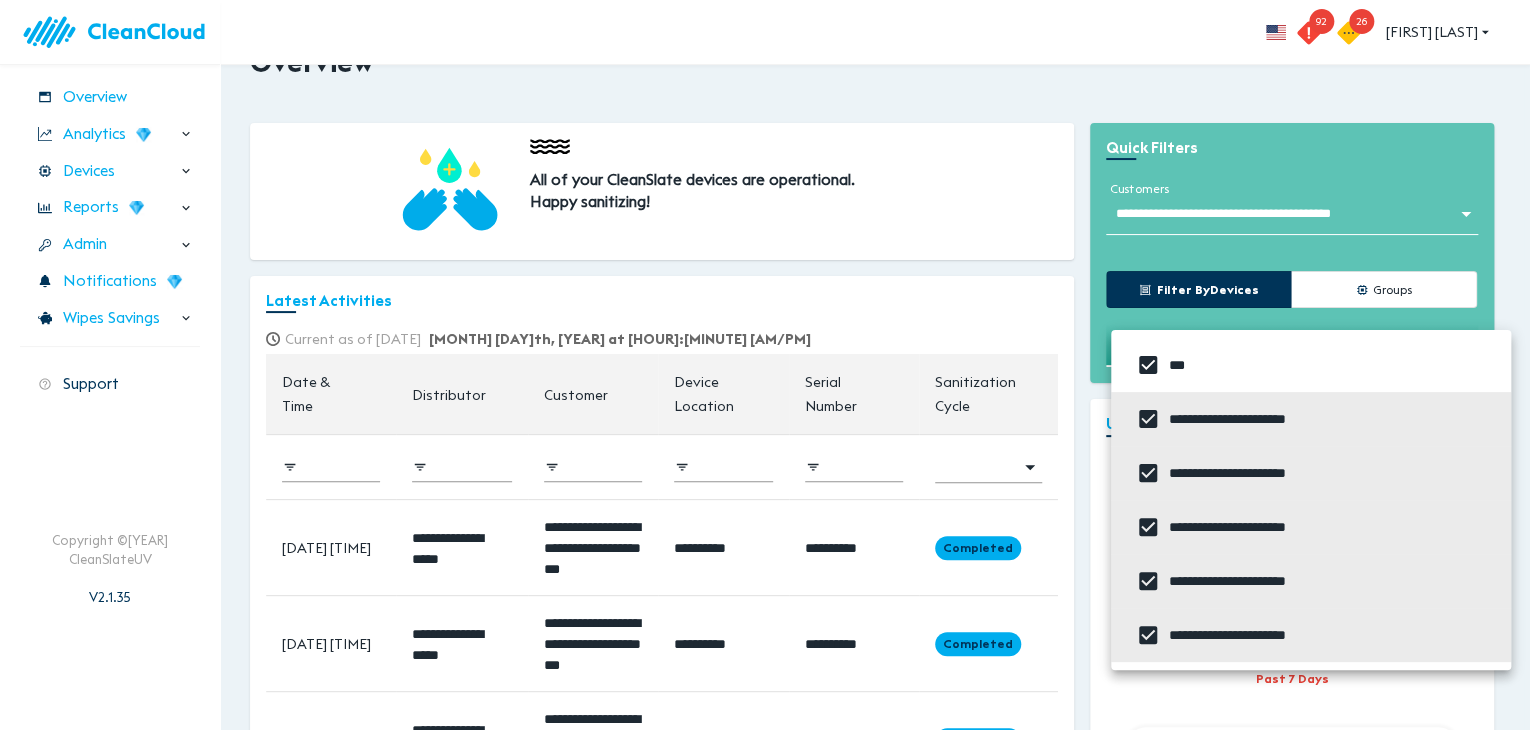 click on "**********" at bounding box center (765, 314) 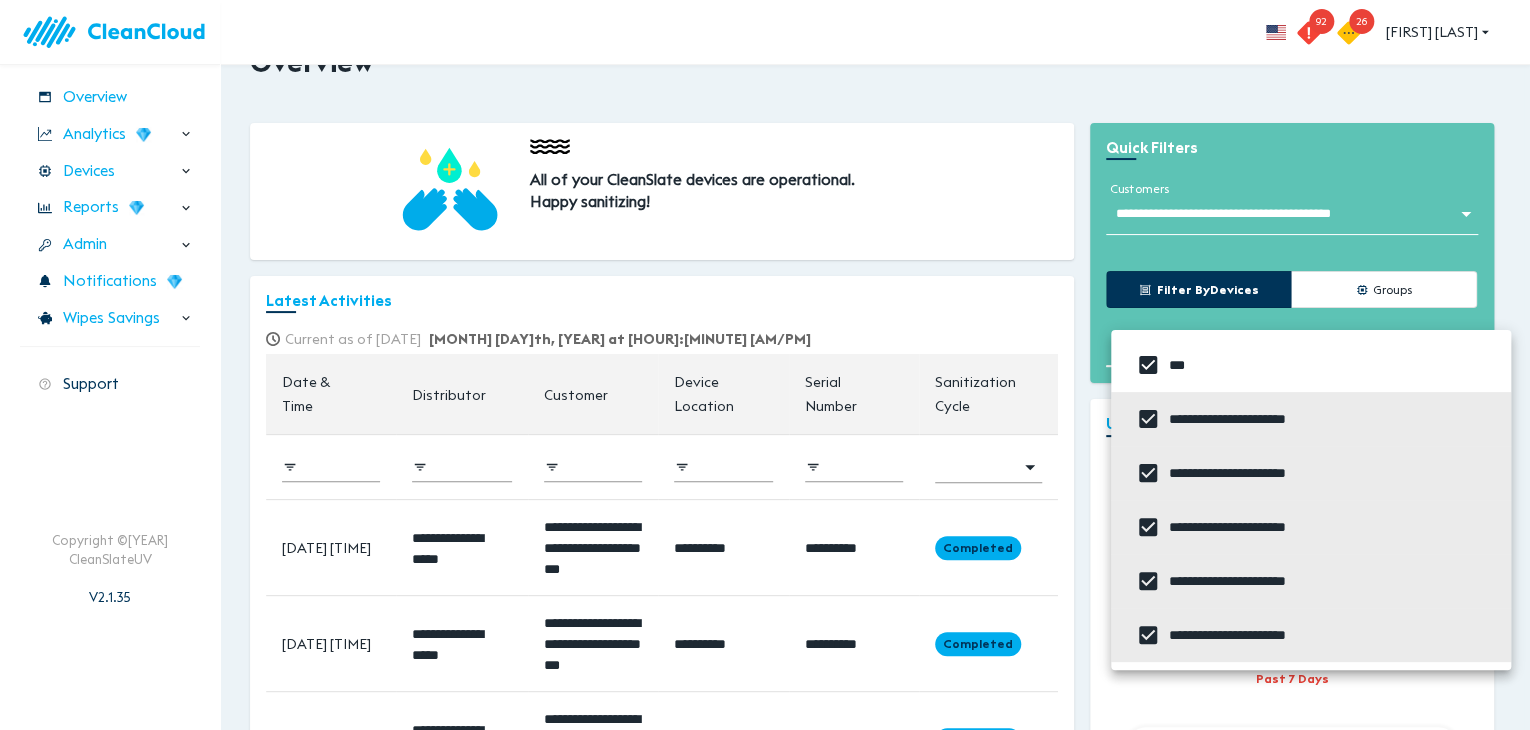 click at bounding box center [1148, 365] 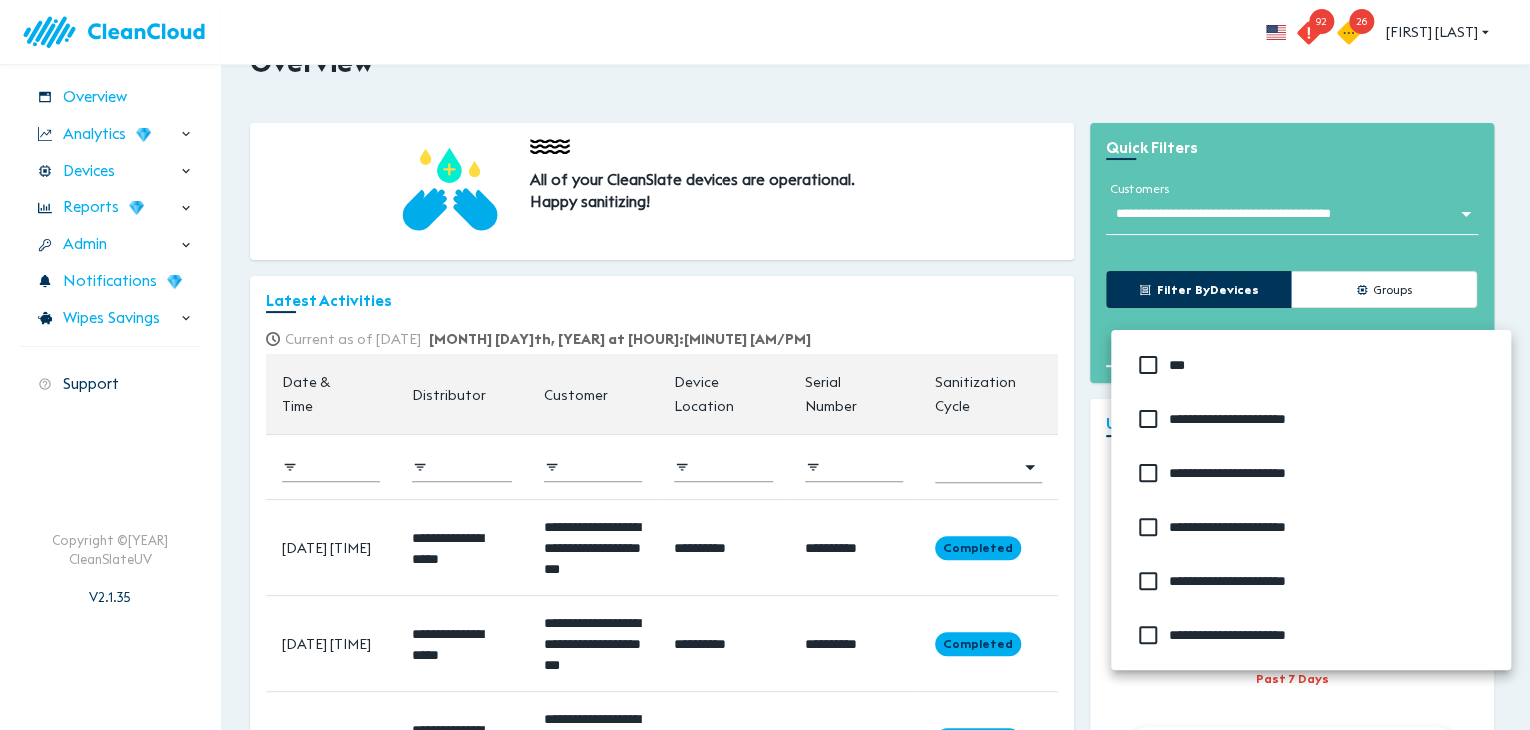 type 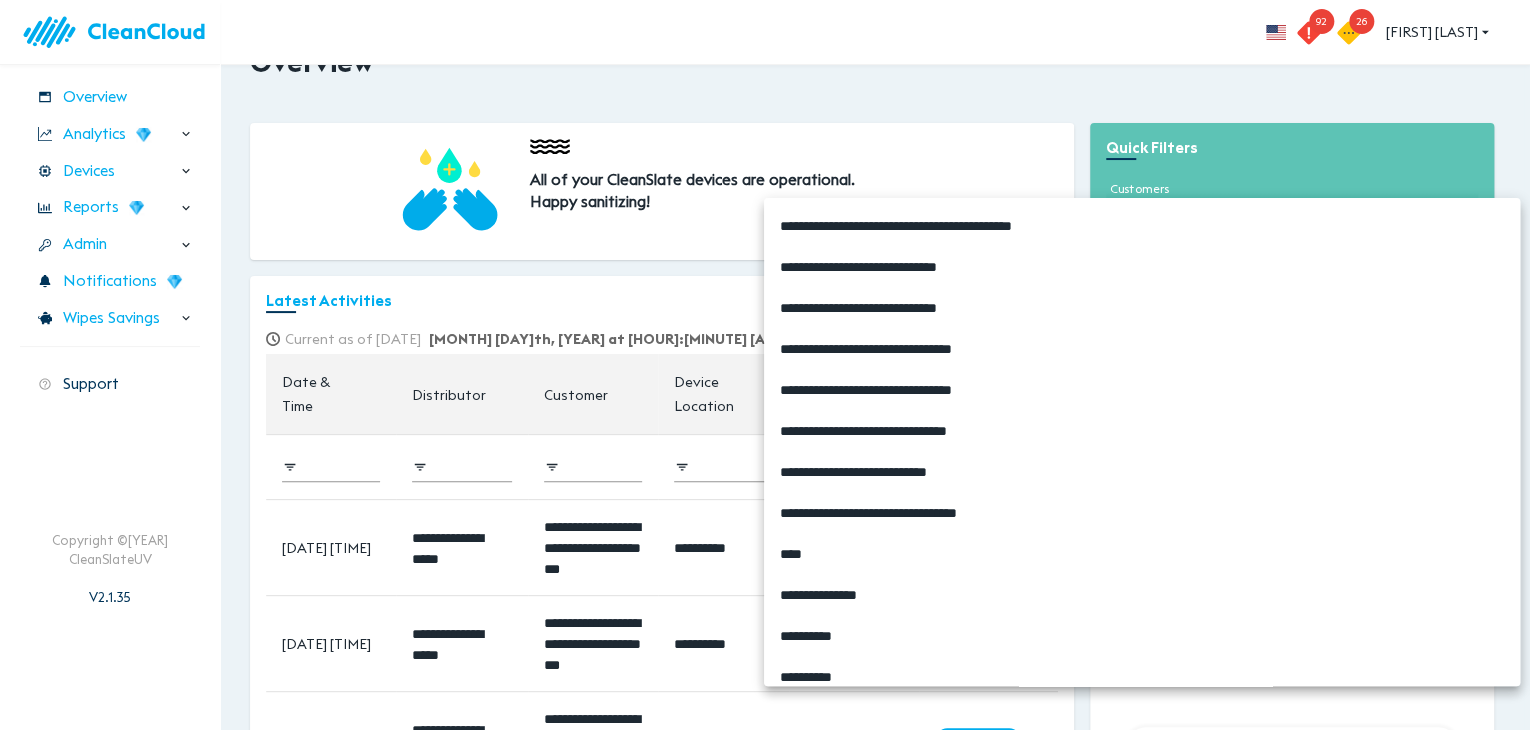 scroll, scrollTop: 2941, scrollLeft: 0, axis: vertical 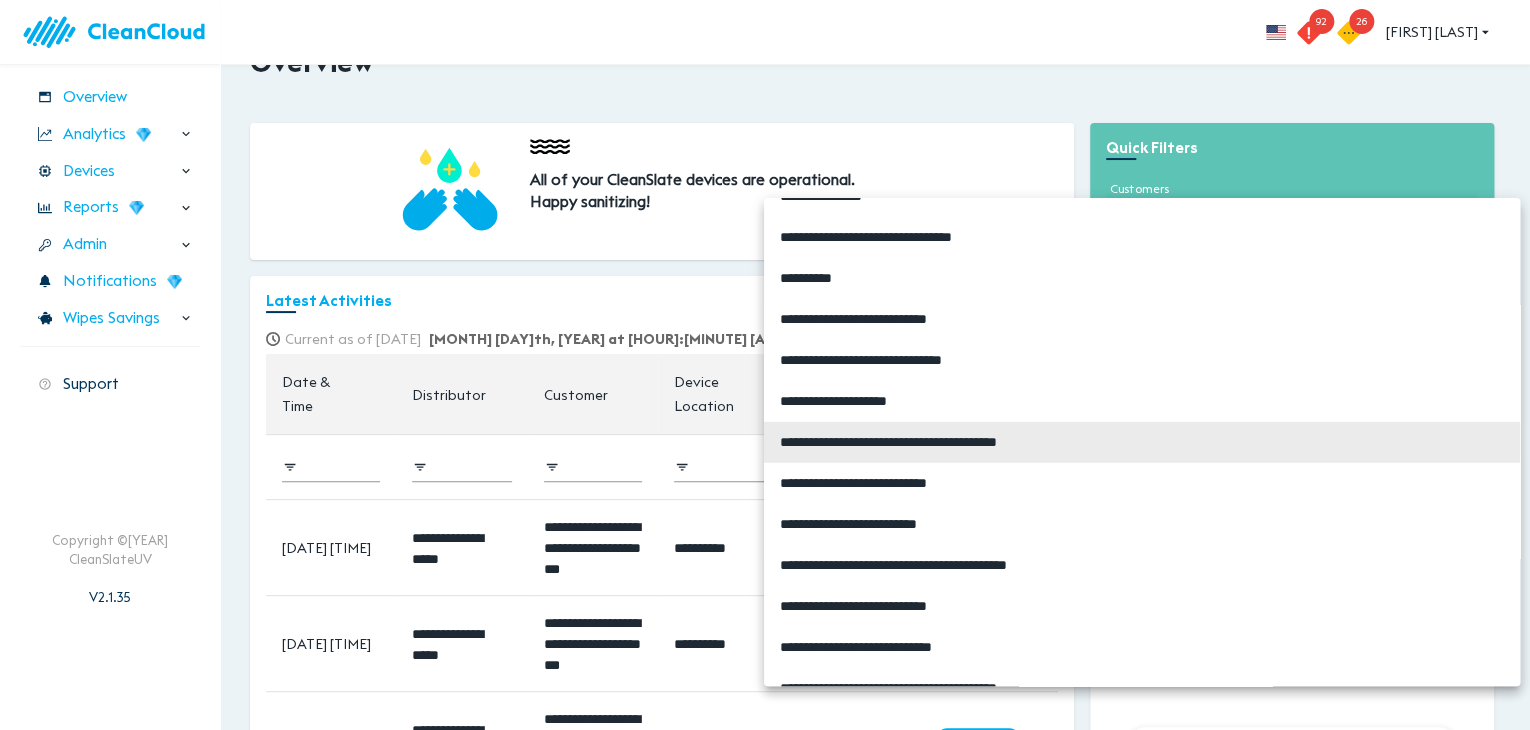 click on "**********" at bounding box center [765, 314] 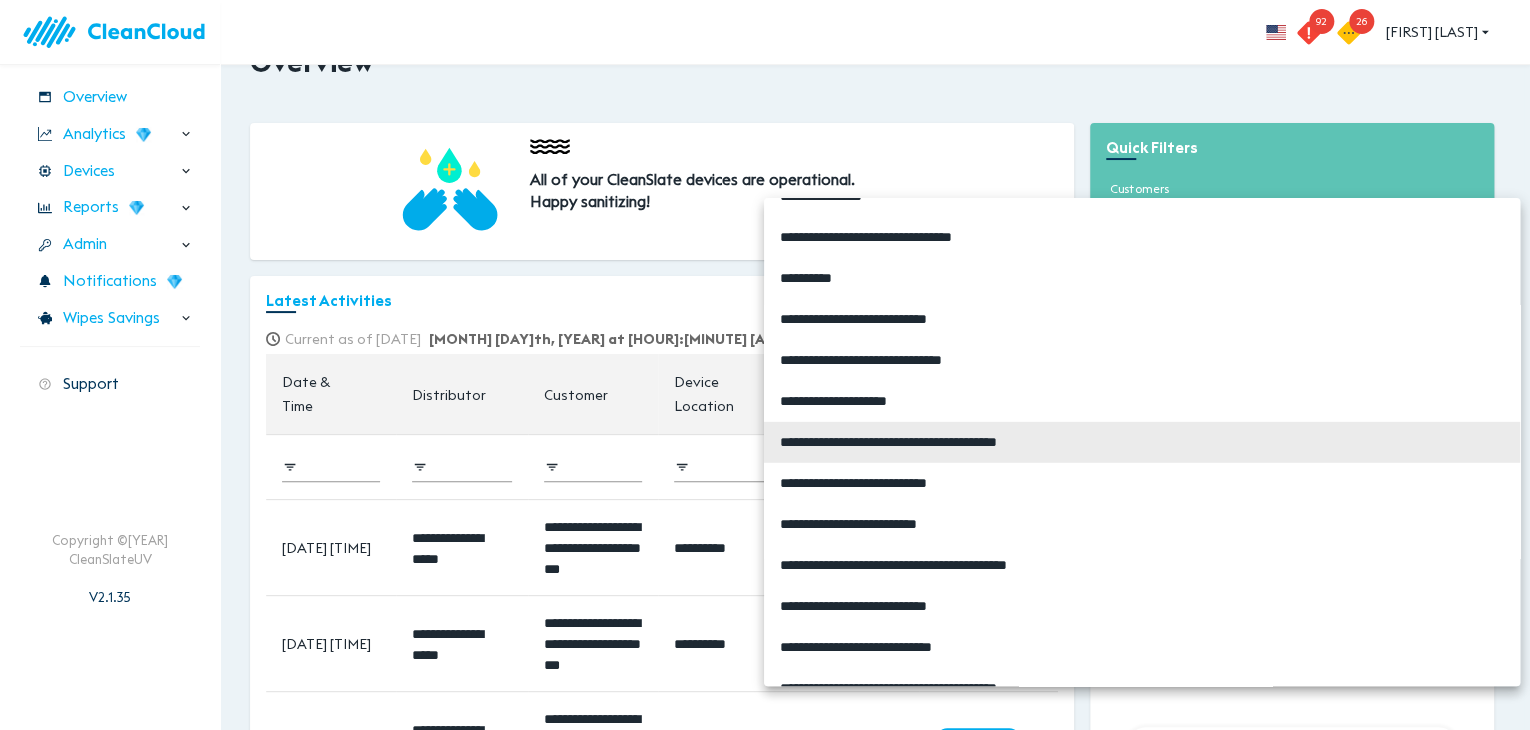 drag, startPoint x: 1520, startPoint y: 427, endPoint x: 1508, endPoint y: 363, distance: 65.11528 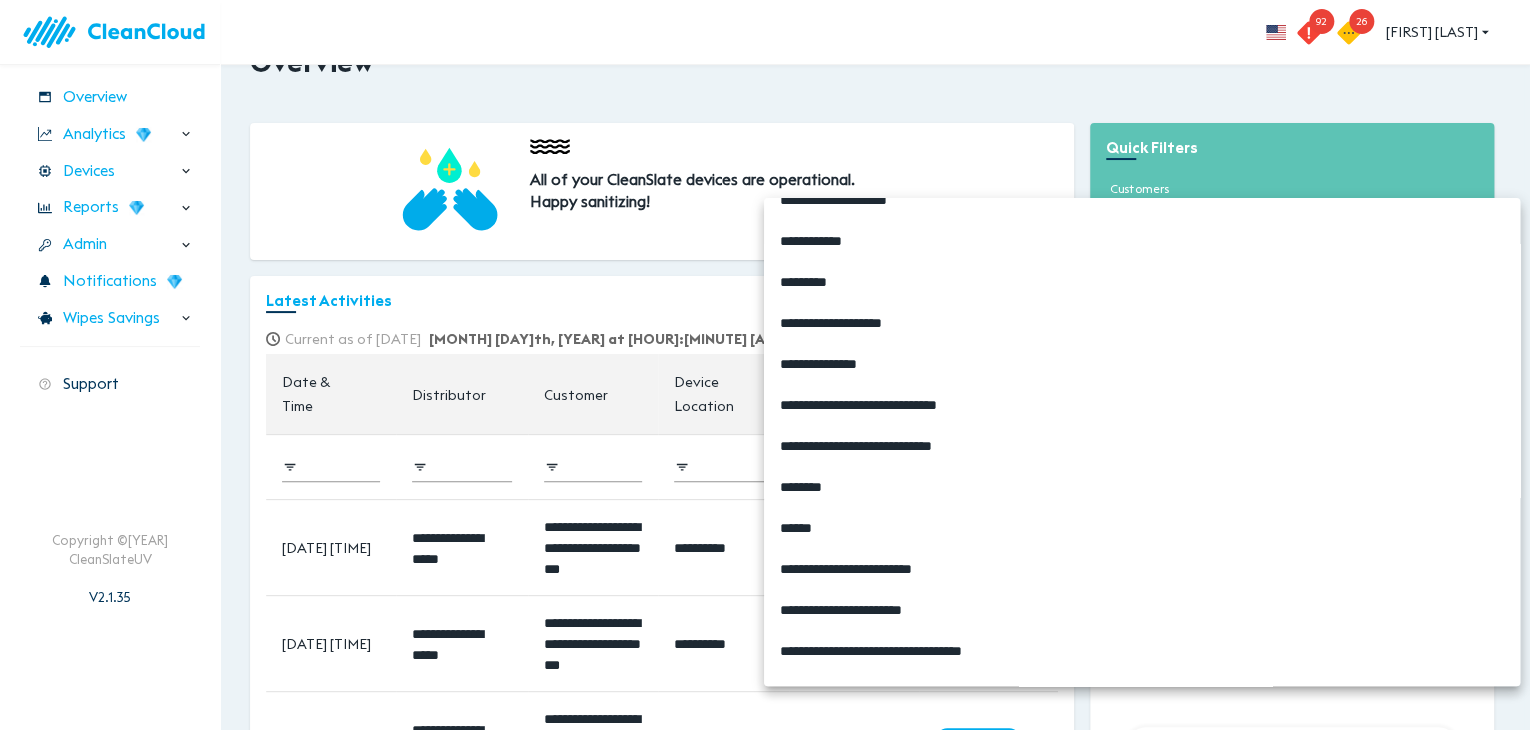 scroll, scrollTop: 2421, scrollLeft: 0, axis: vertical 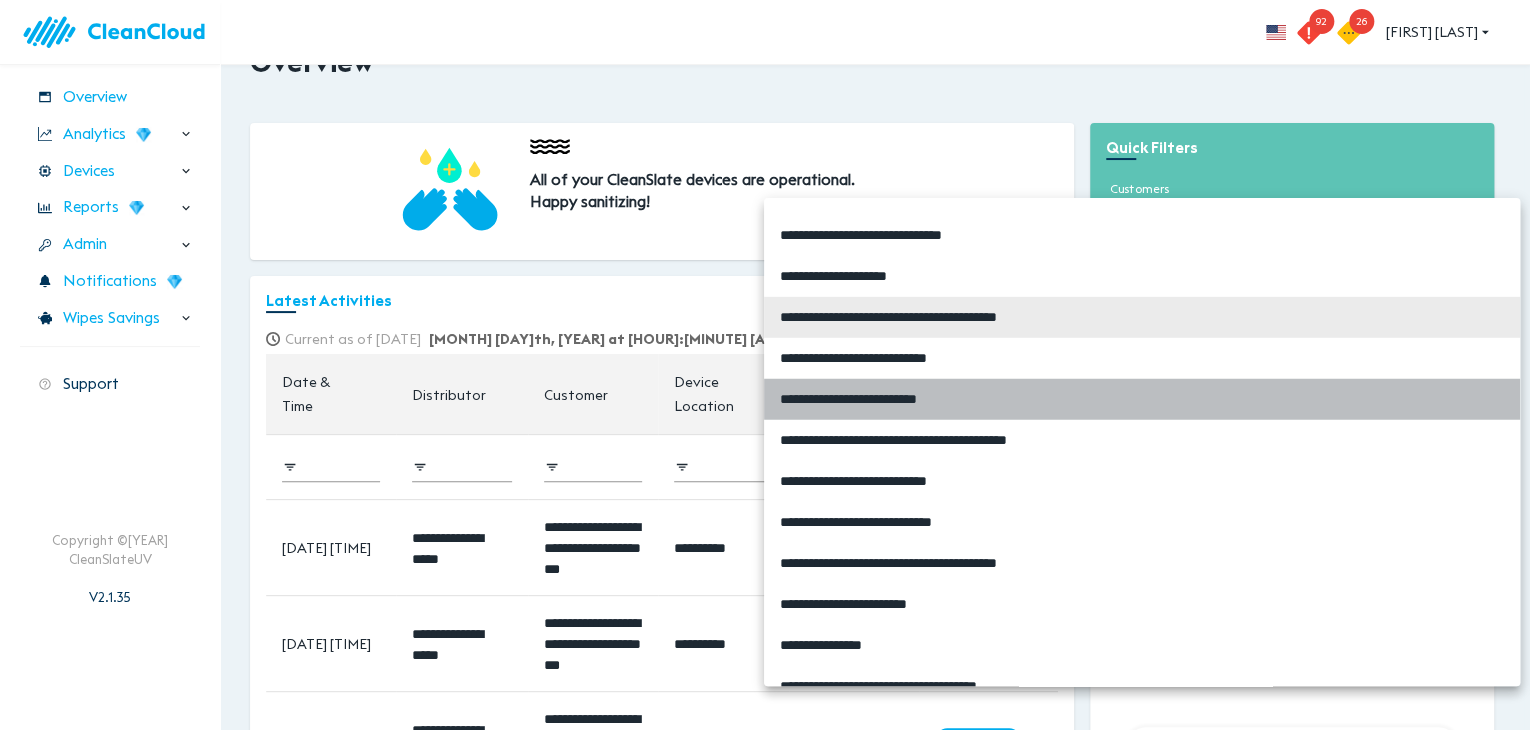 click on "**********" at bounding box center [1142, 399] 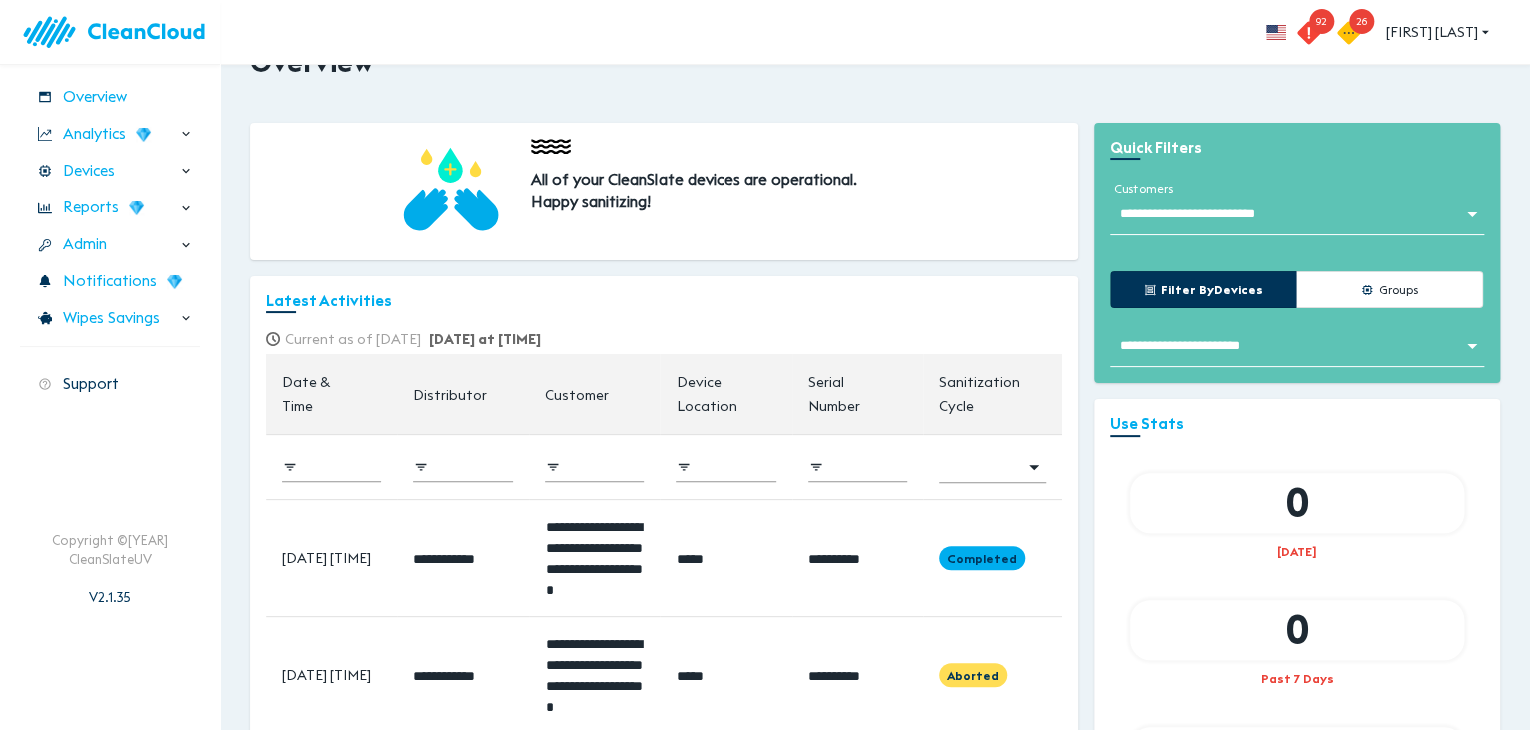 click on "**********" at bounding box center (1297, 582) 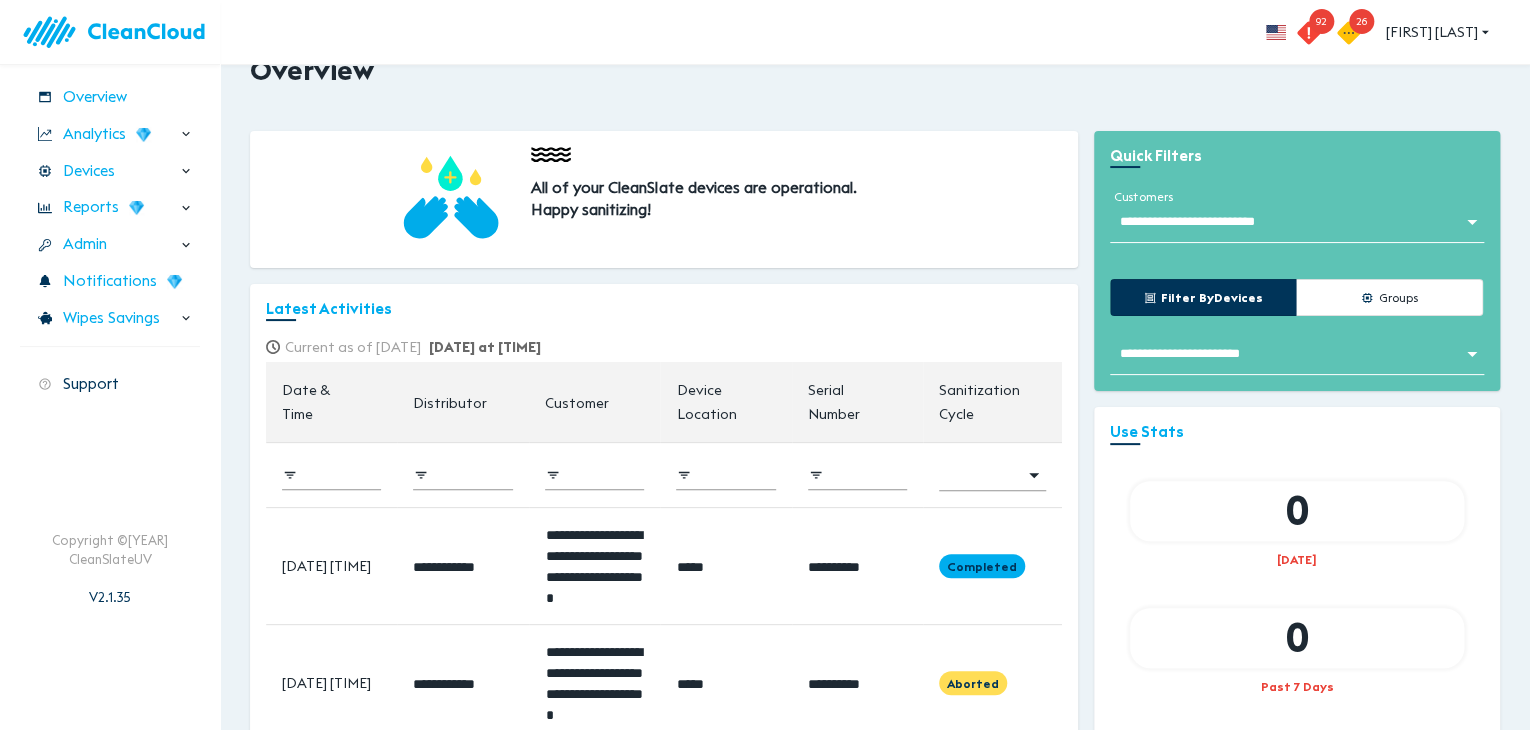 scroll, scrollTop: 5, scrollLeft: 0, axis: vertical 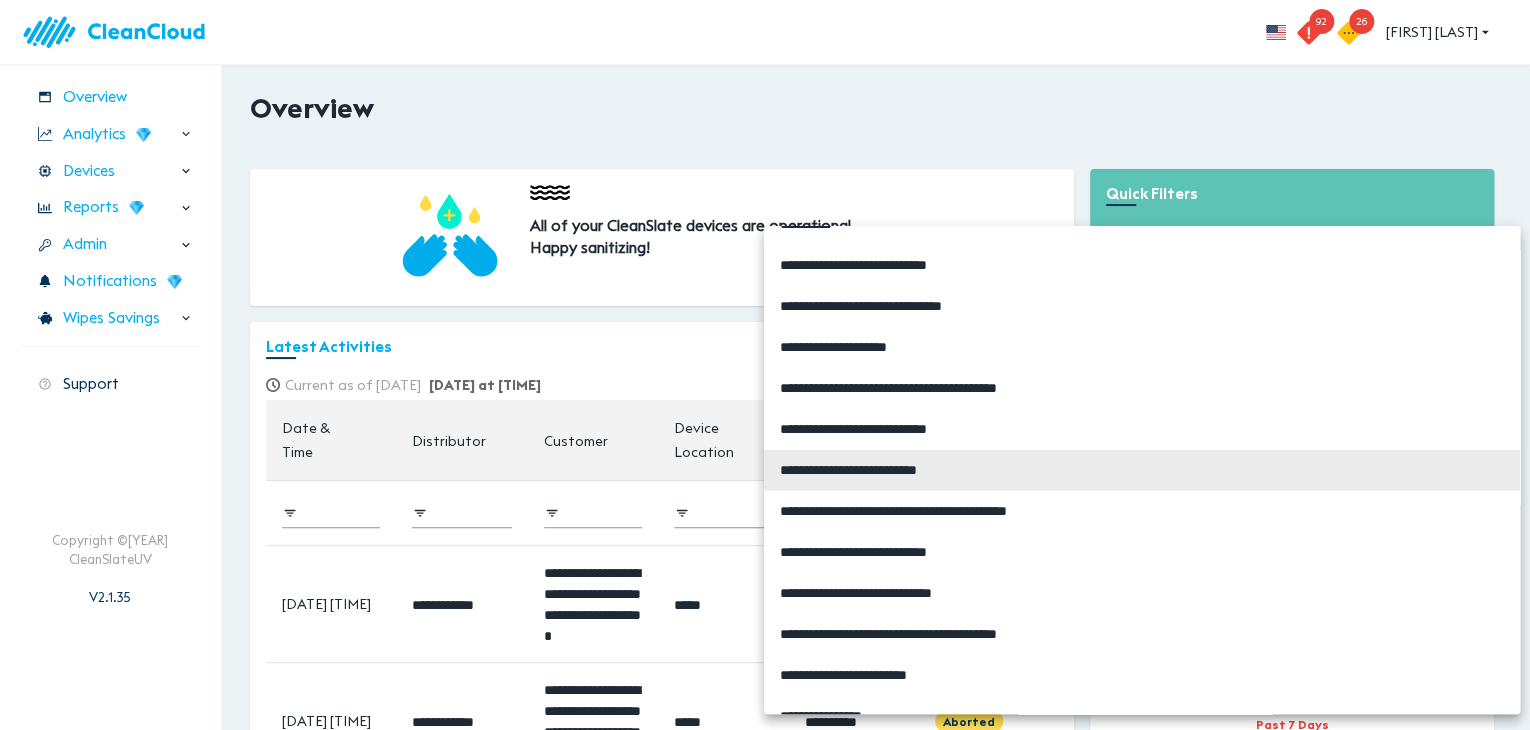 click on "**********" at bounding box center [765, 360] 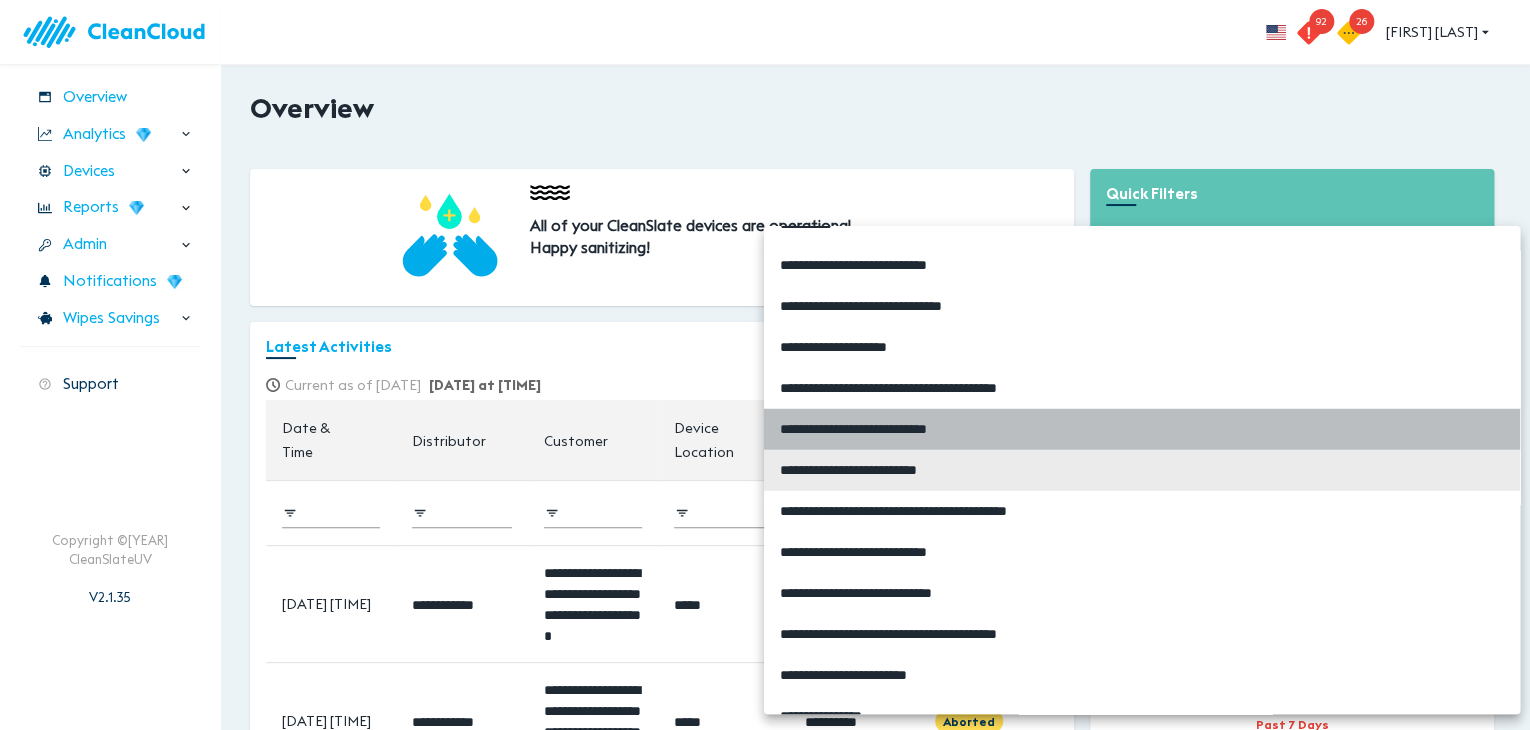 click on "**********" at bounding box center [1142, 429] 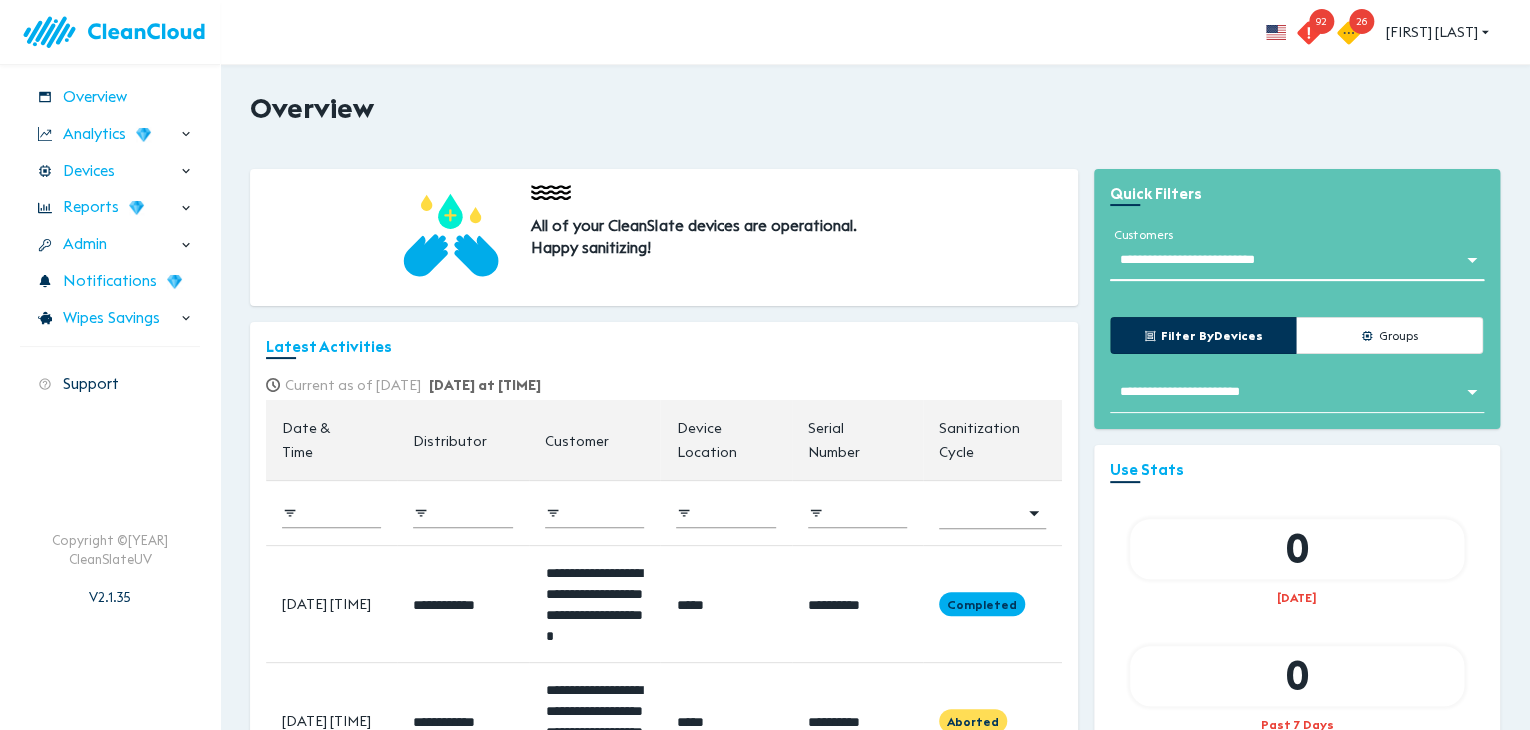 type on "**********" 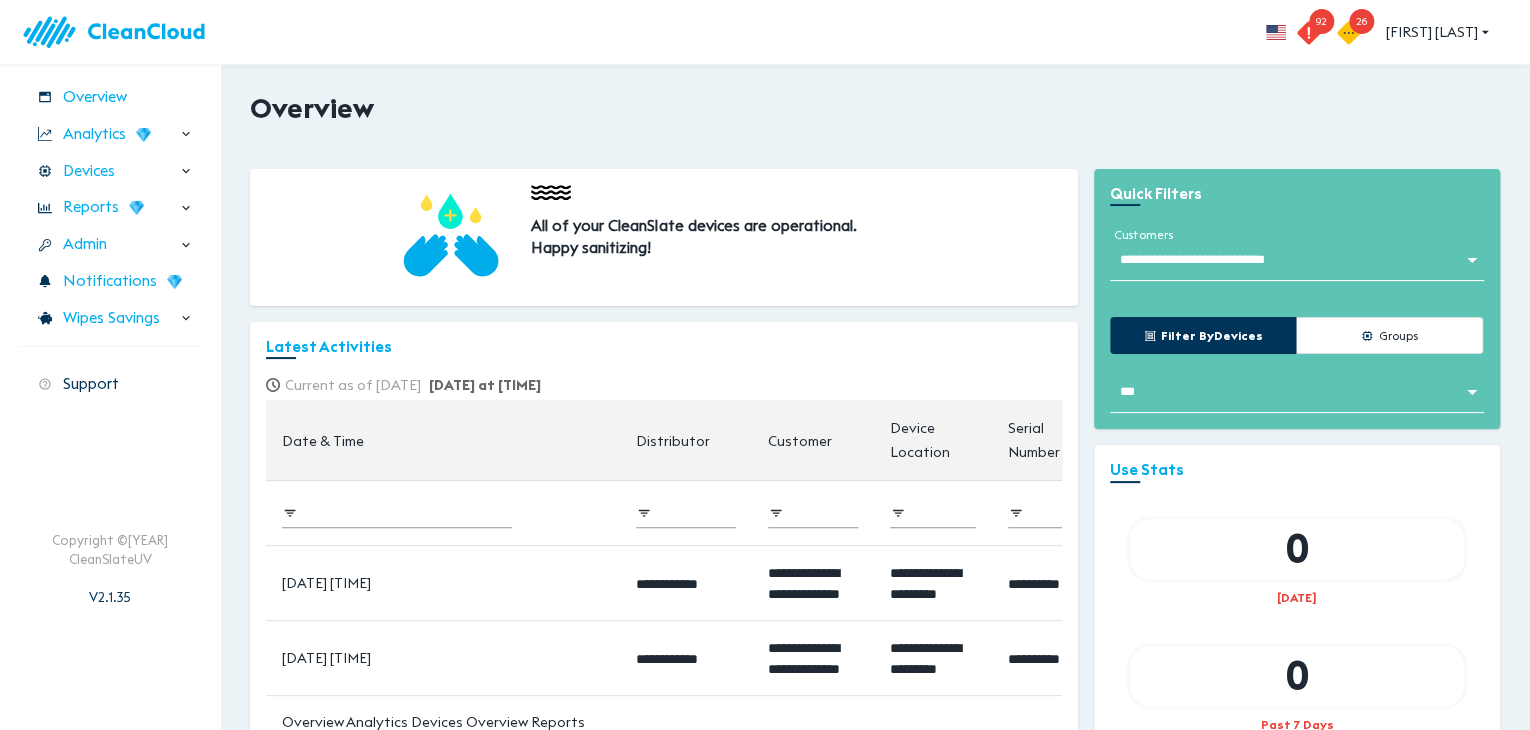 click on "**********" at bounding box center [664, 704] 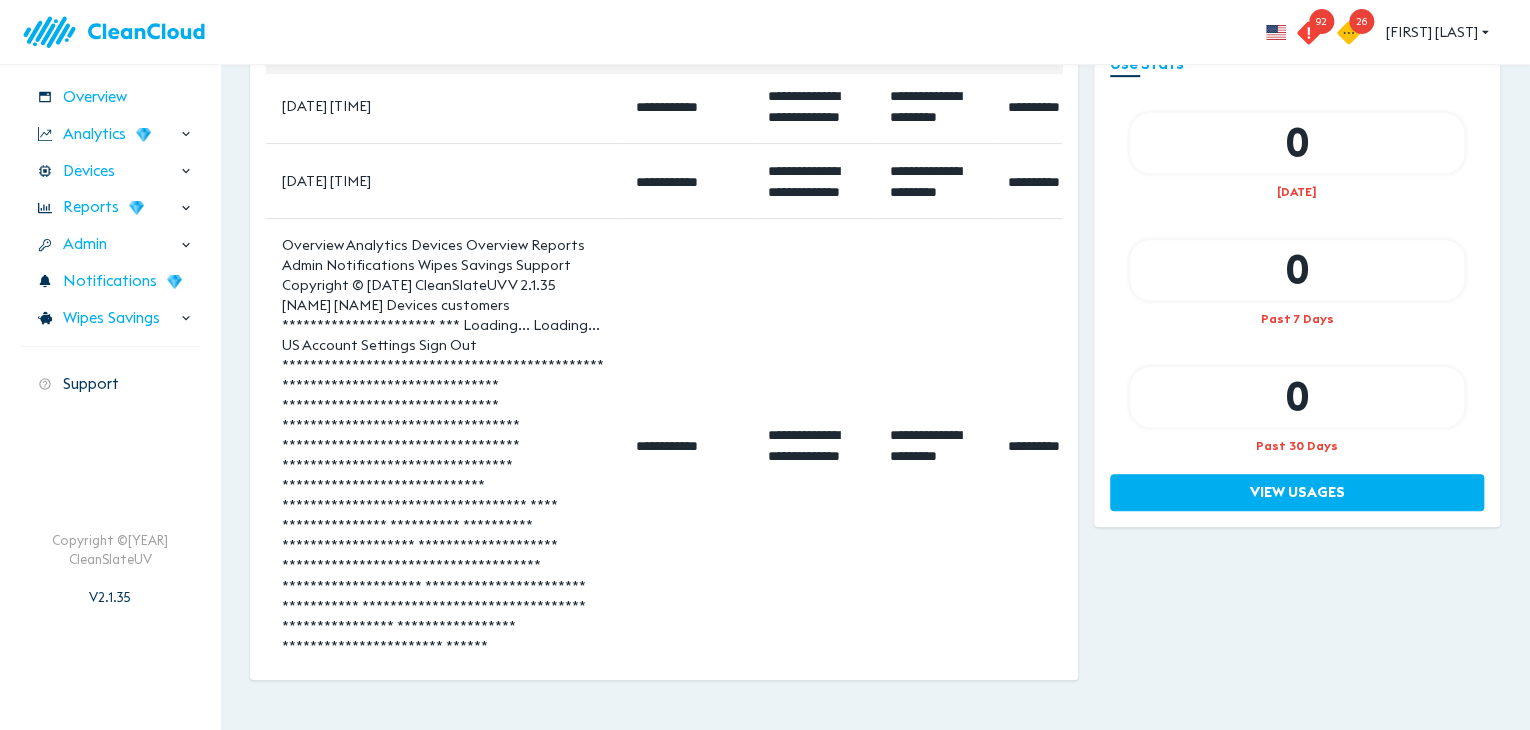 scroll, scrollTop: 0, scrollLeft: 0, axis: both 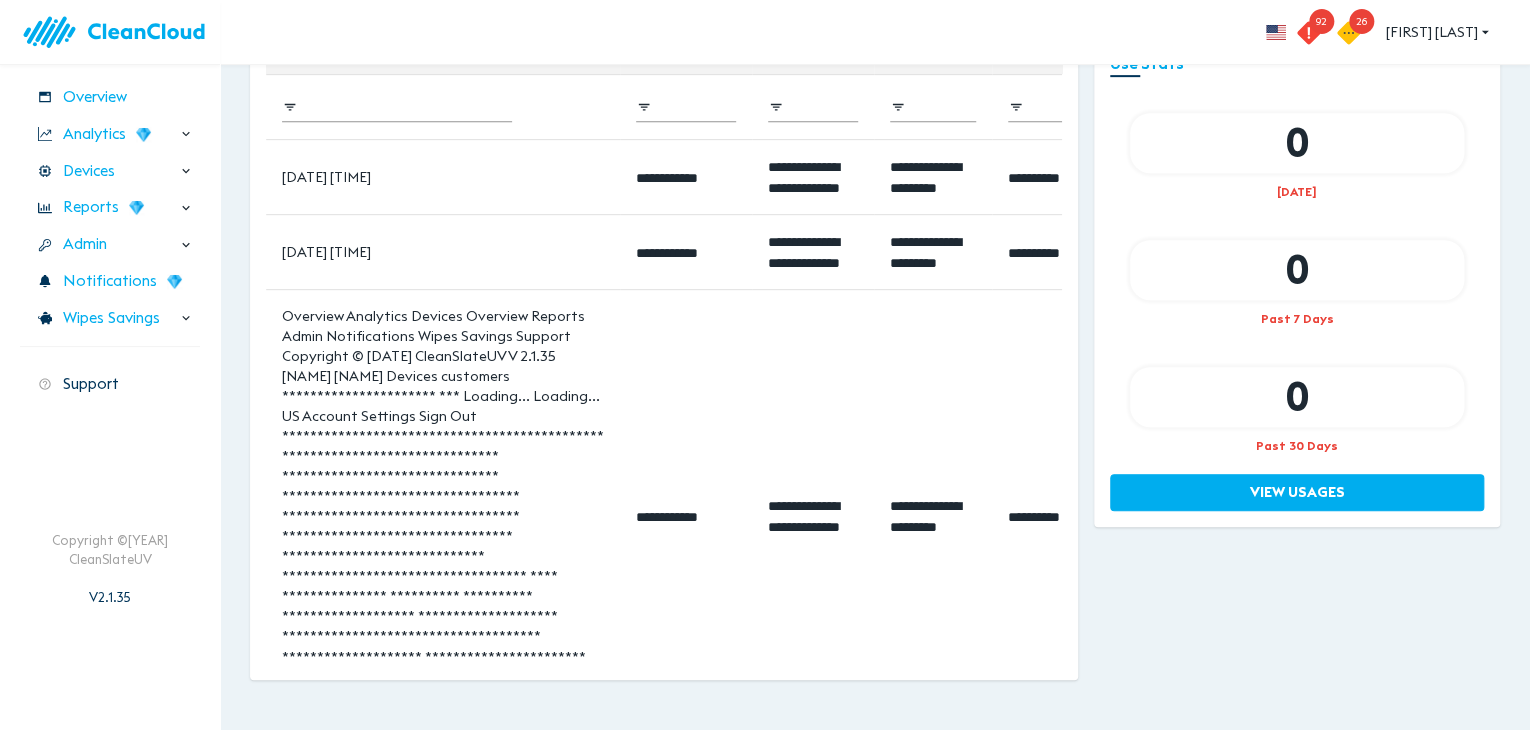 click on "**********" at bounding box center [1297, 222] 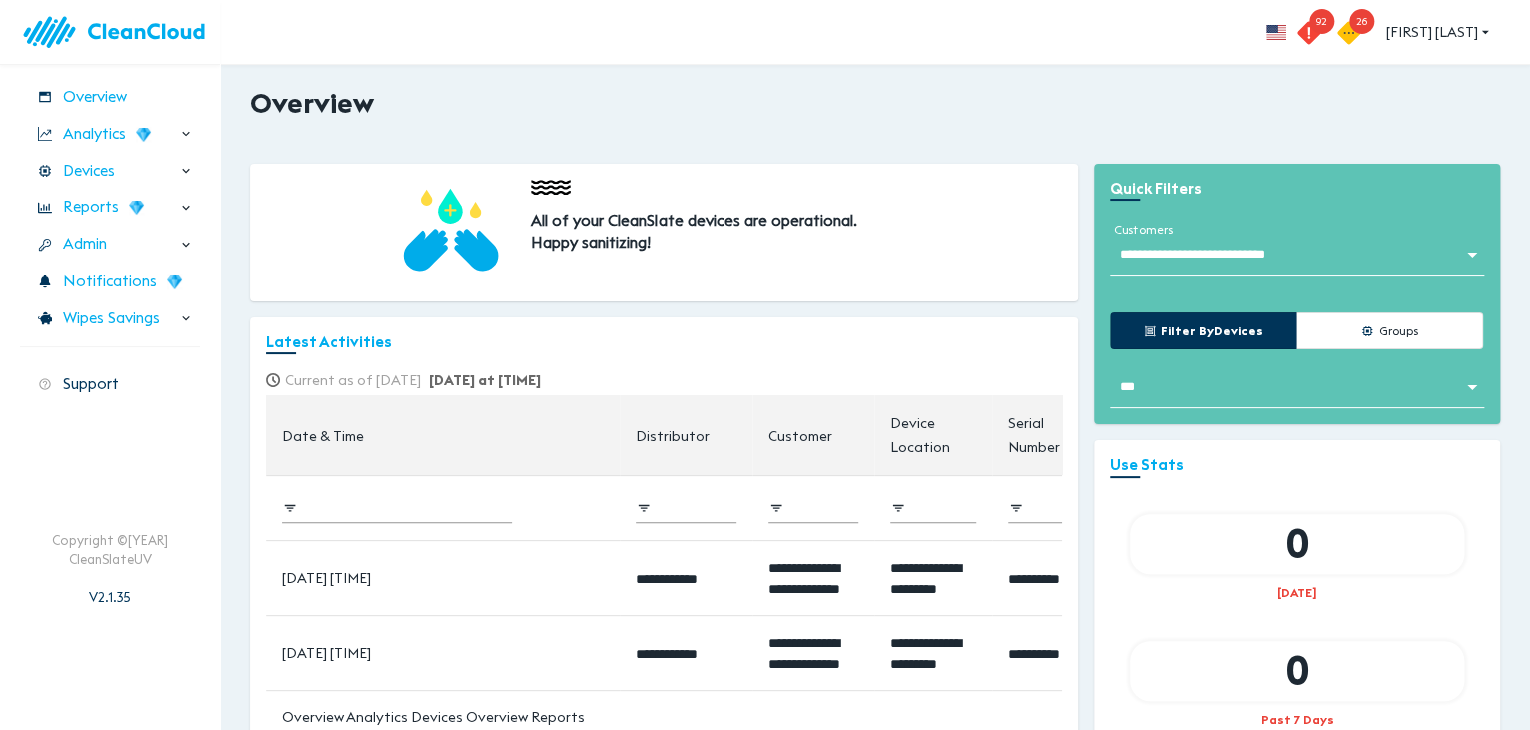 scroll, scrollTop: 0, scrollLeft: 0, axis: both 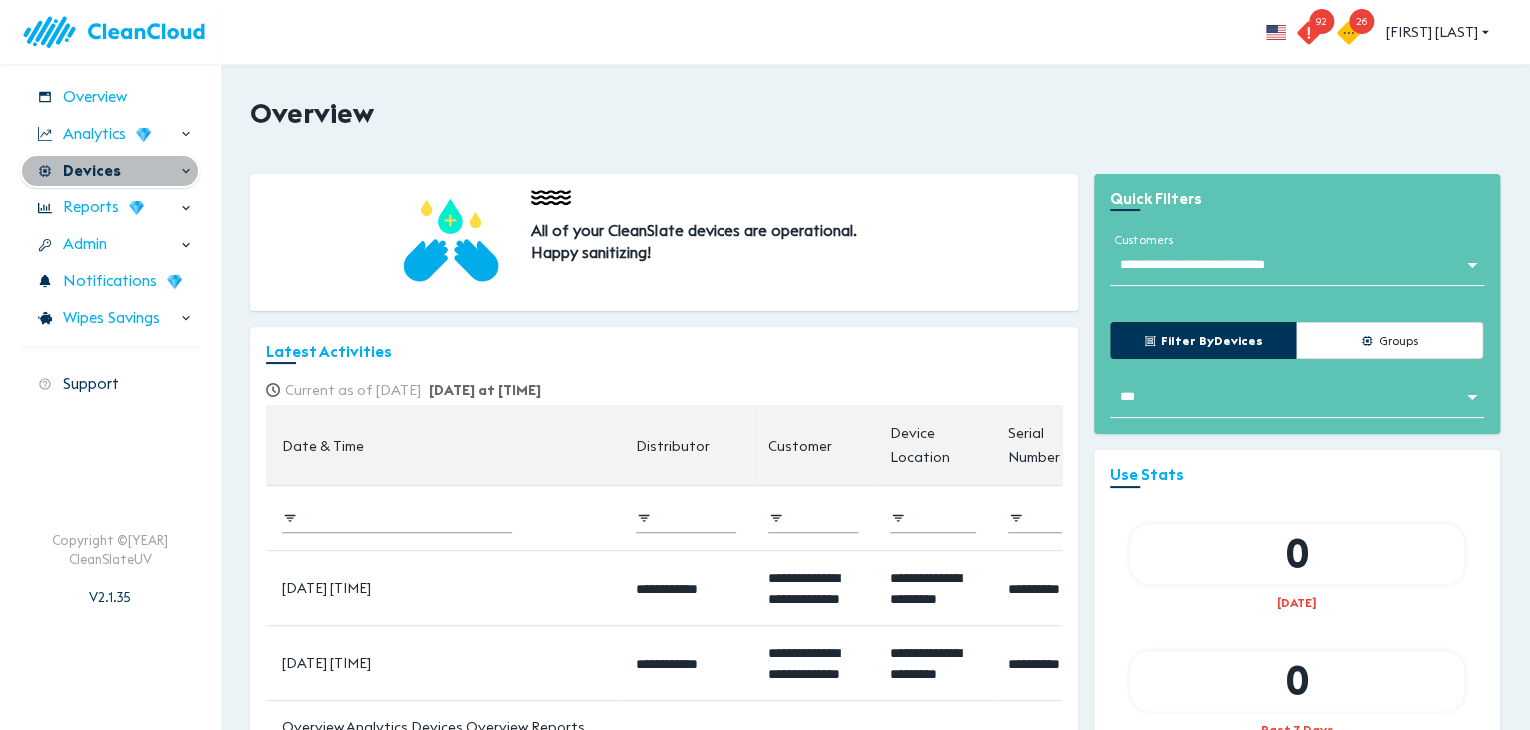 drag, startPoint x: 125, startPoint y: 157, endPoint x: 85, endPoint y: 157, distance: 40 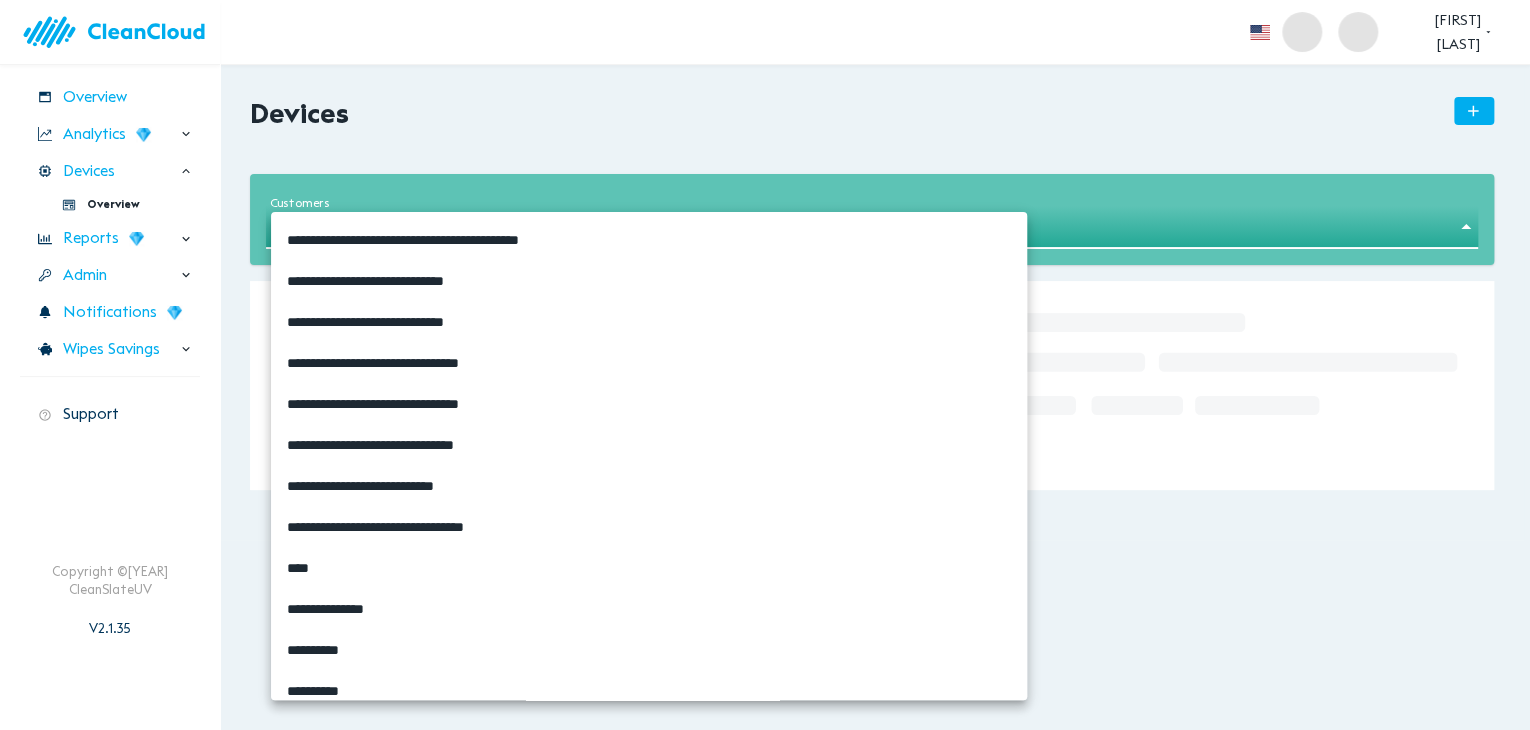 click on "**********" at bounding box center (765, 365) 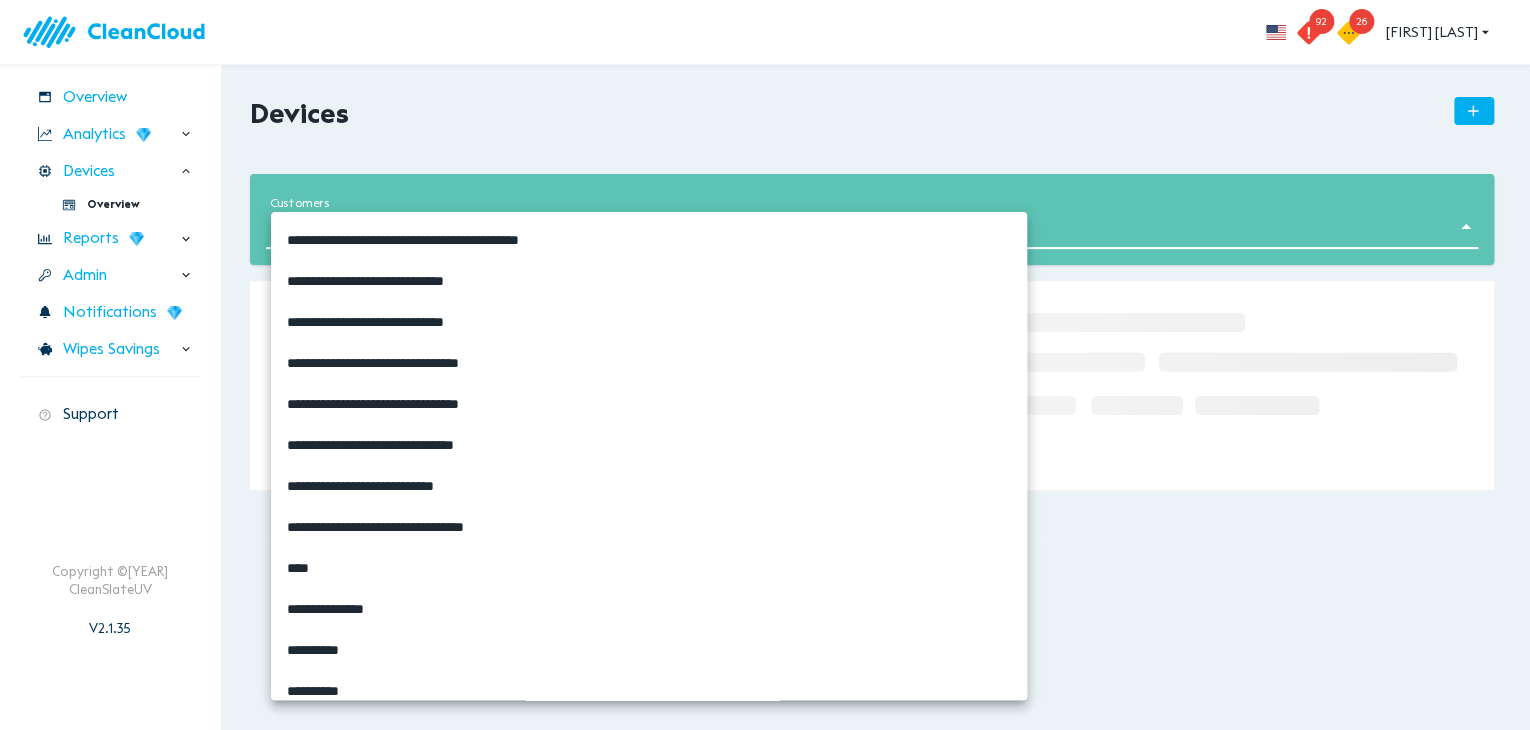 type 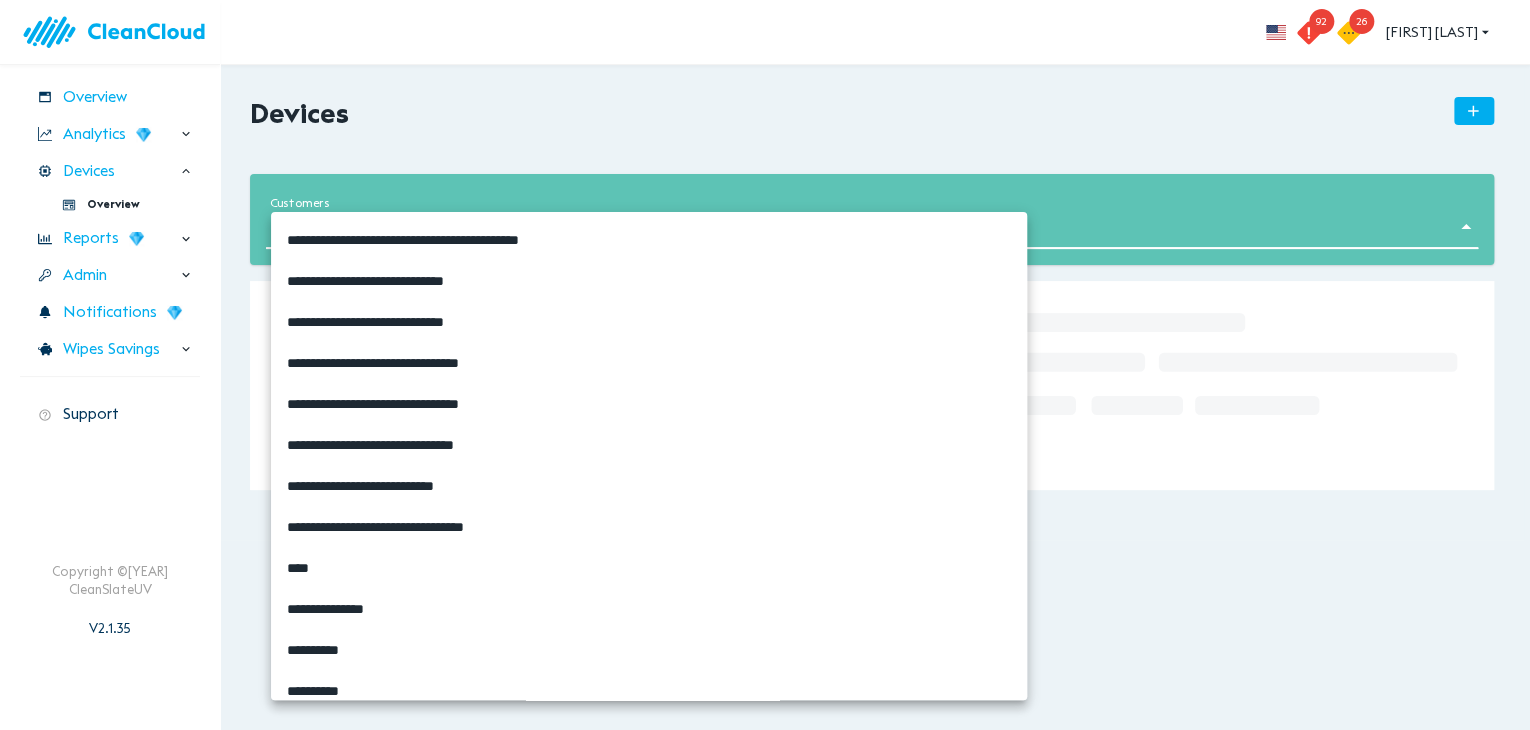 scroll, scrollTop: 2941, scrollLeft: 0, axis: vertical 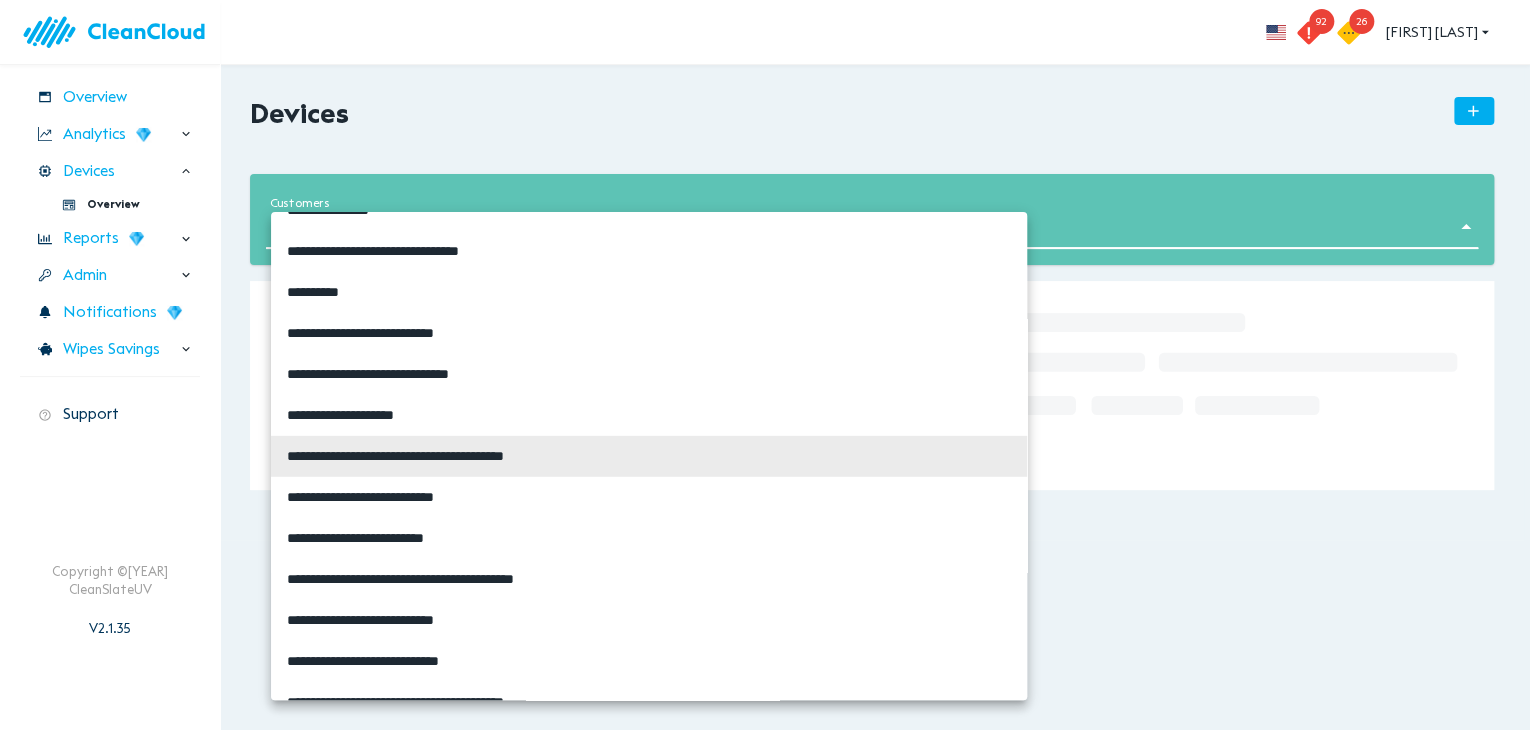 type 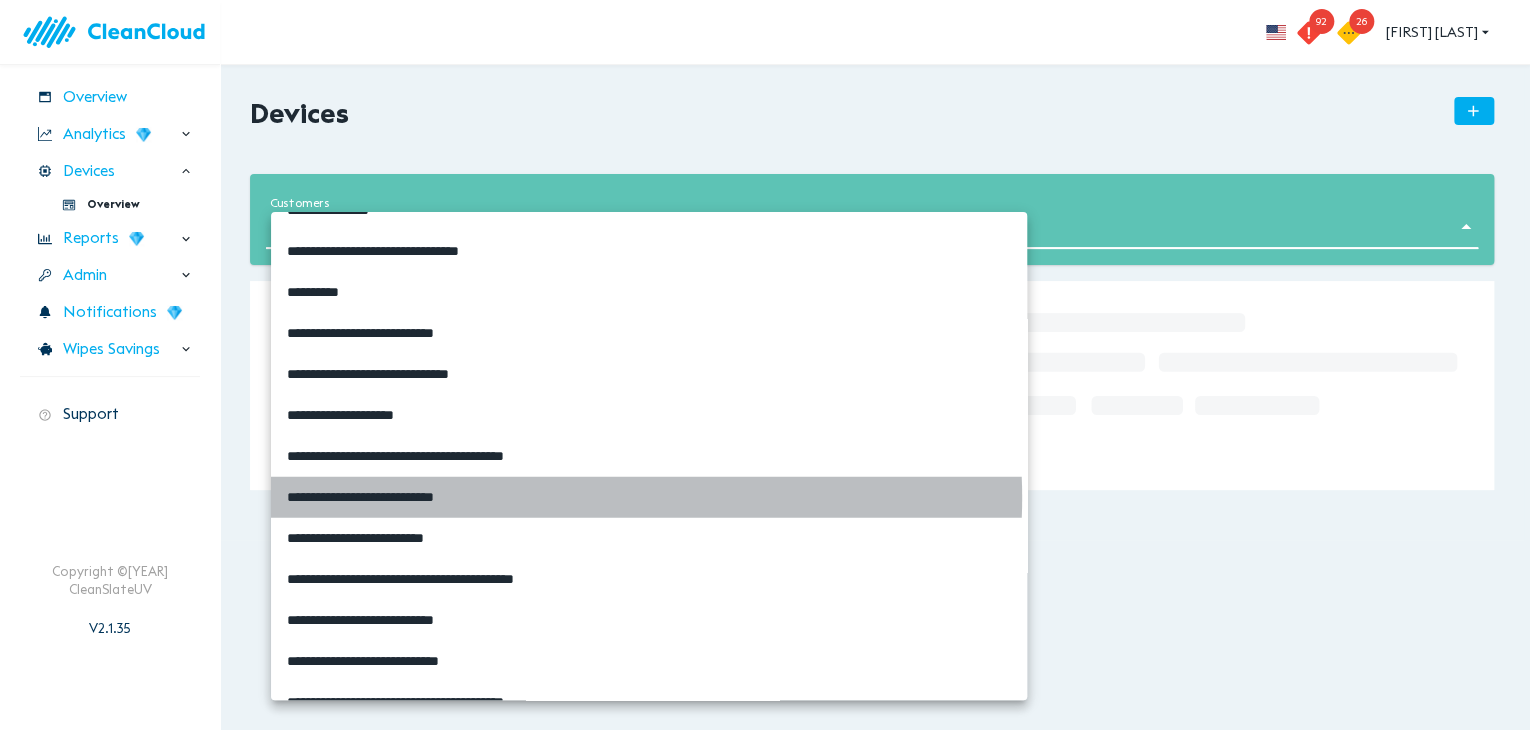 click on "**********" at bounding box center [457, 497] 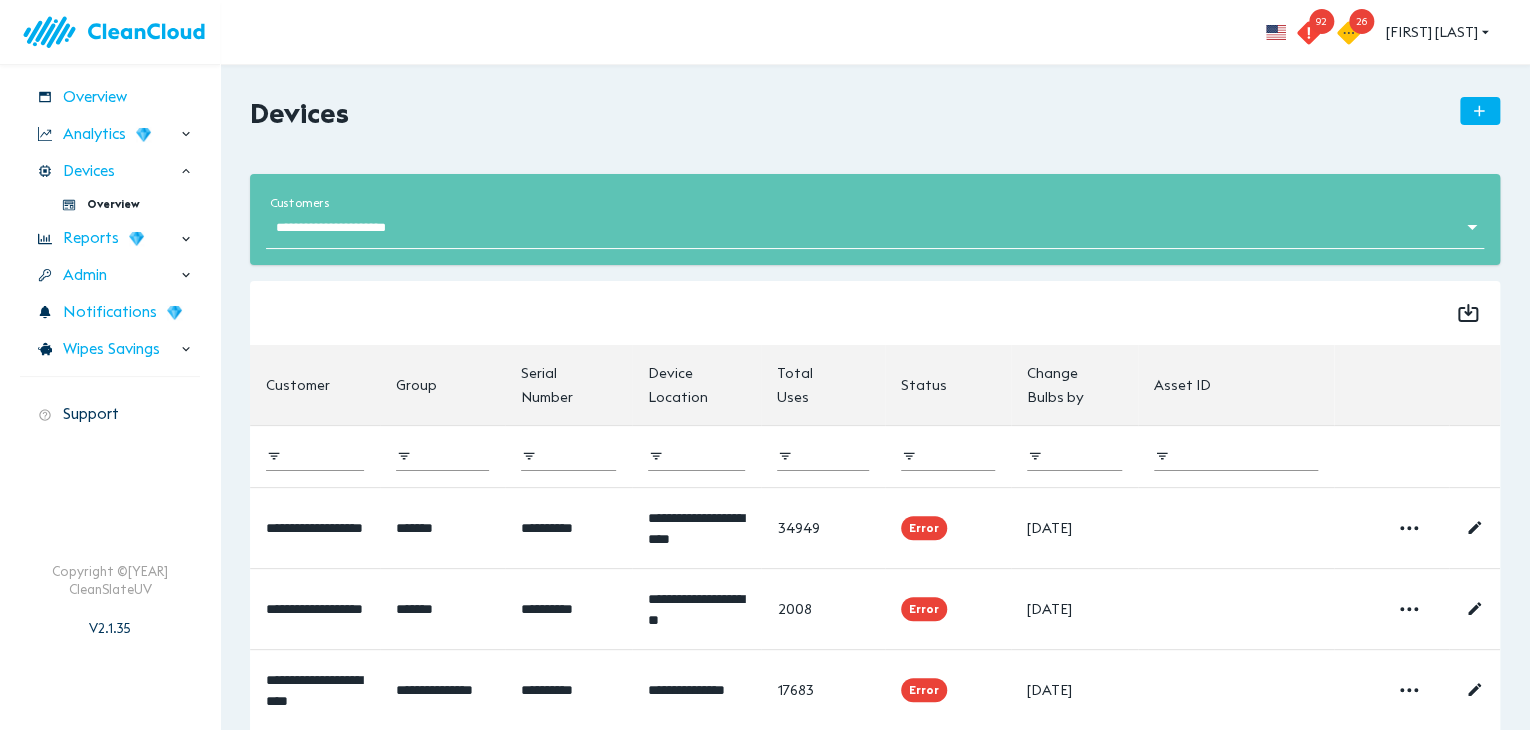 type on "**********" 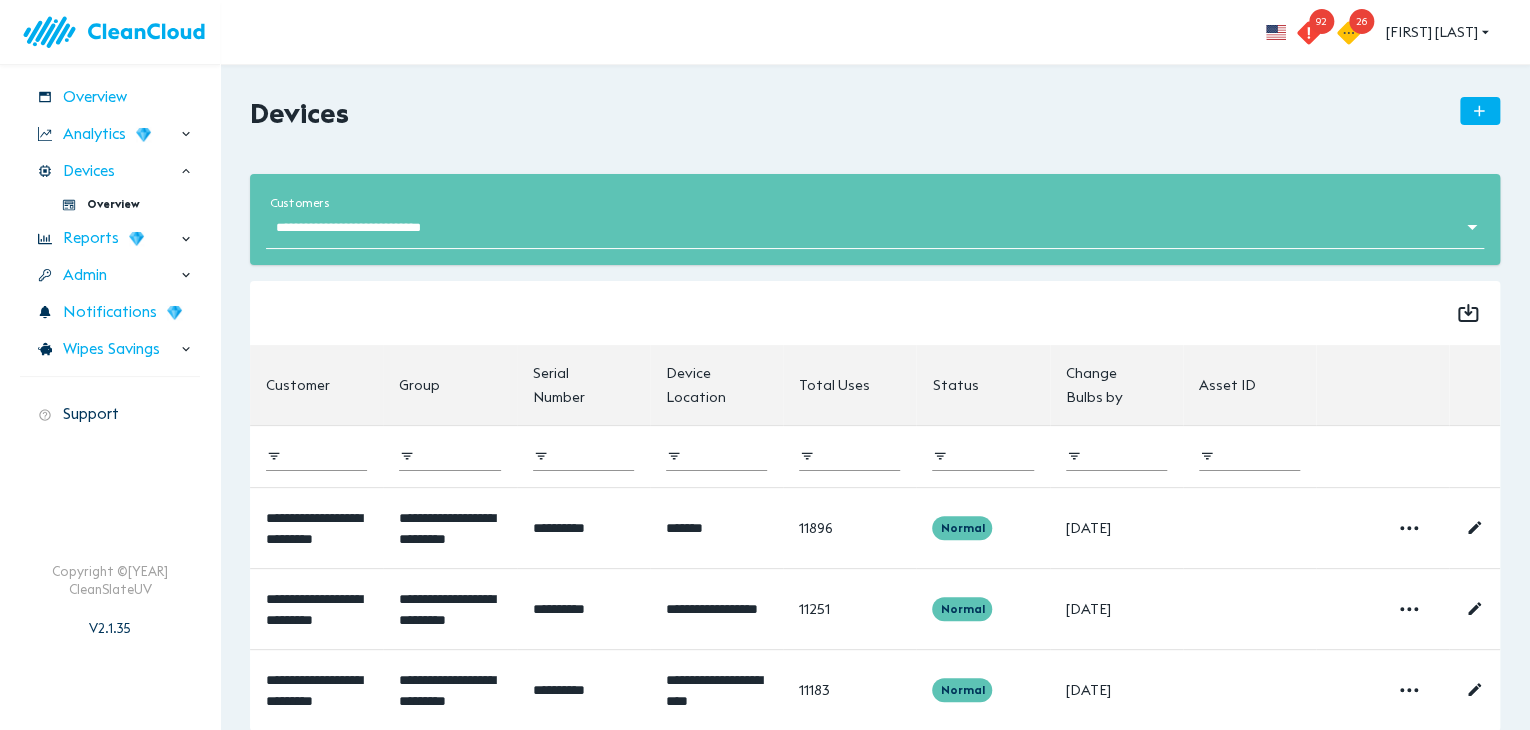 click at bounding box center [875, 313] 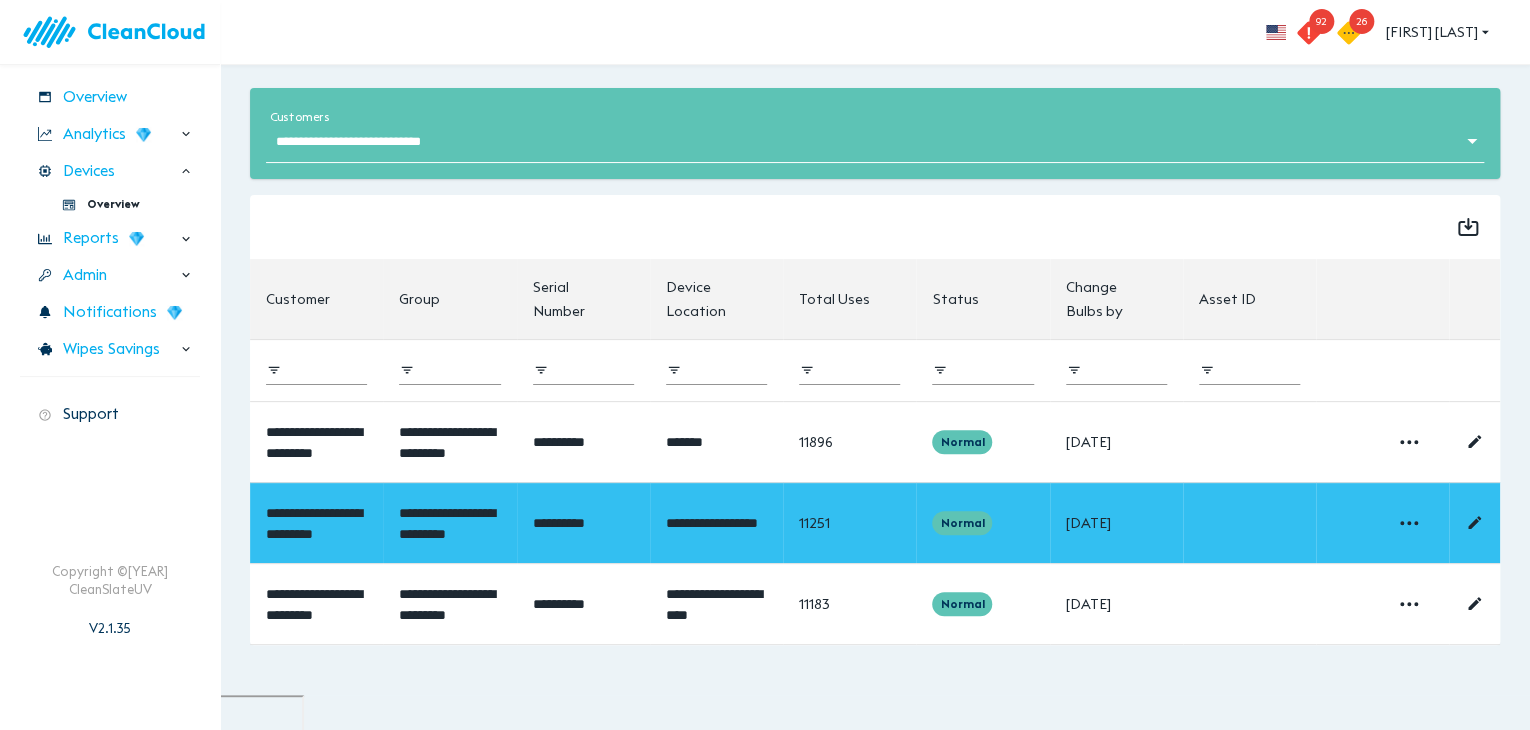 click on "**********" at bounding box center [449, 522] 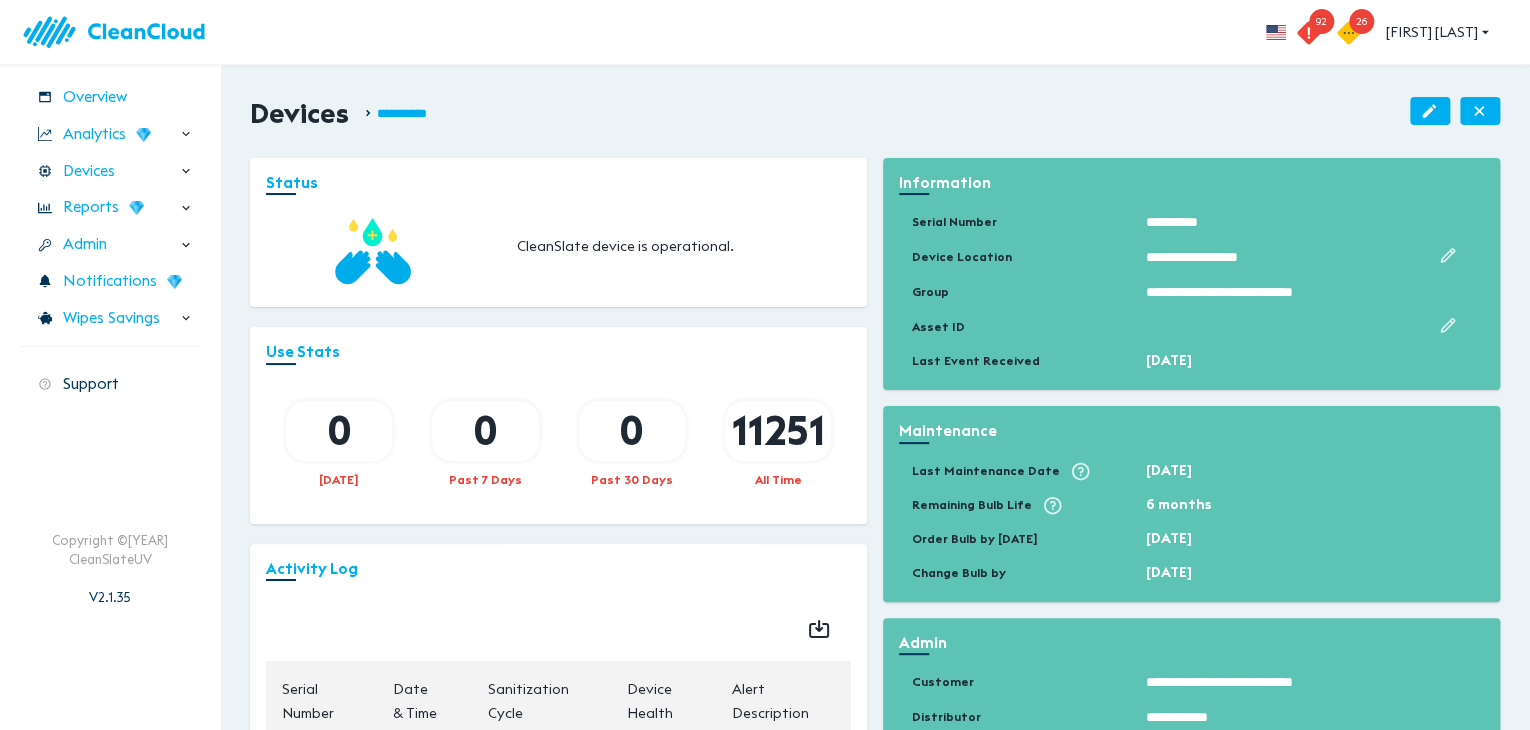 click on "Maintenance   Last Maintenance Date [DATE] Remaining Bulb Life 6 months Order Bulb by [DATE] Change Bulb by [DATE]" at bounding box center [1191, 504] 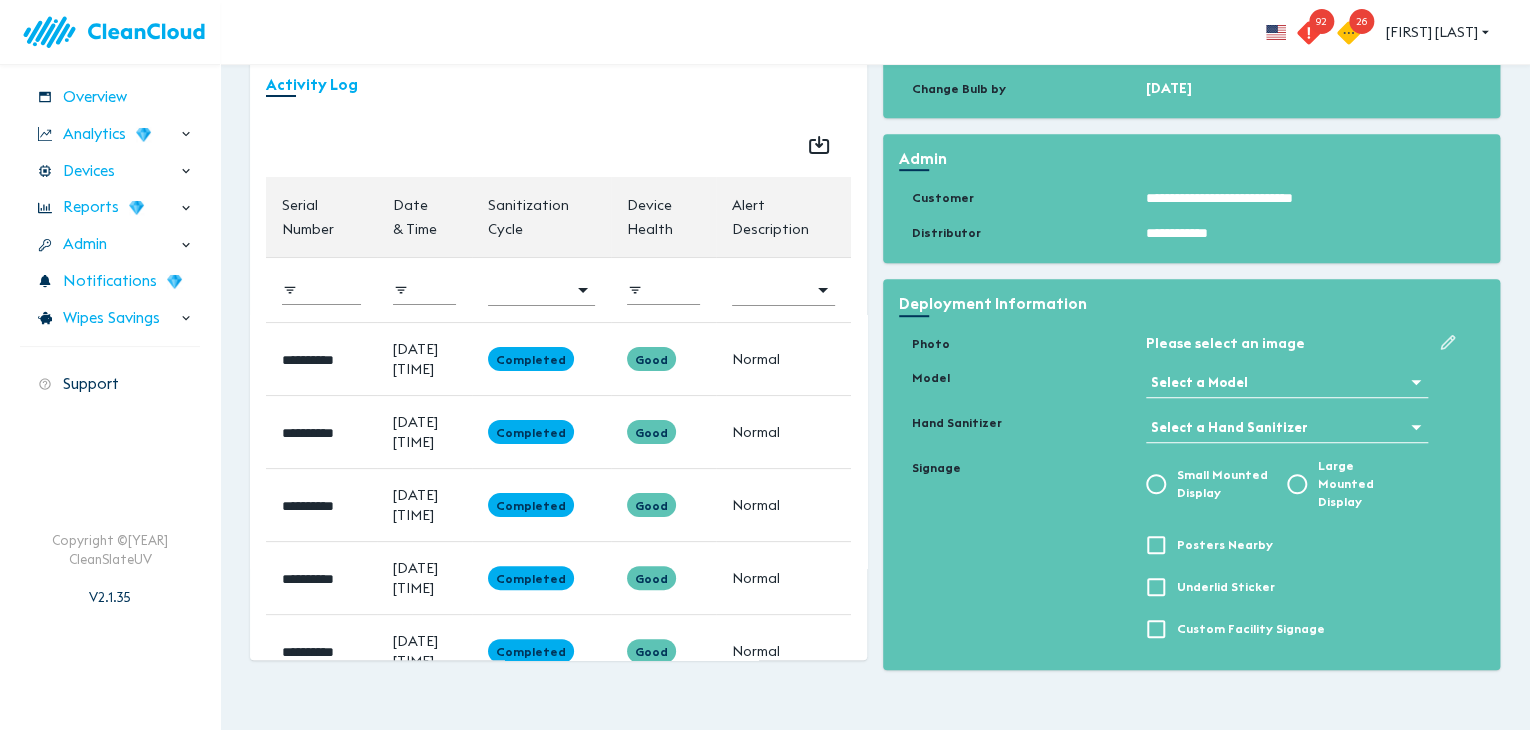 click at bounding box center (1018, 587) 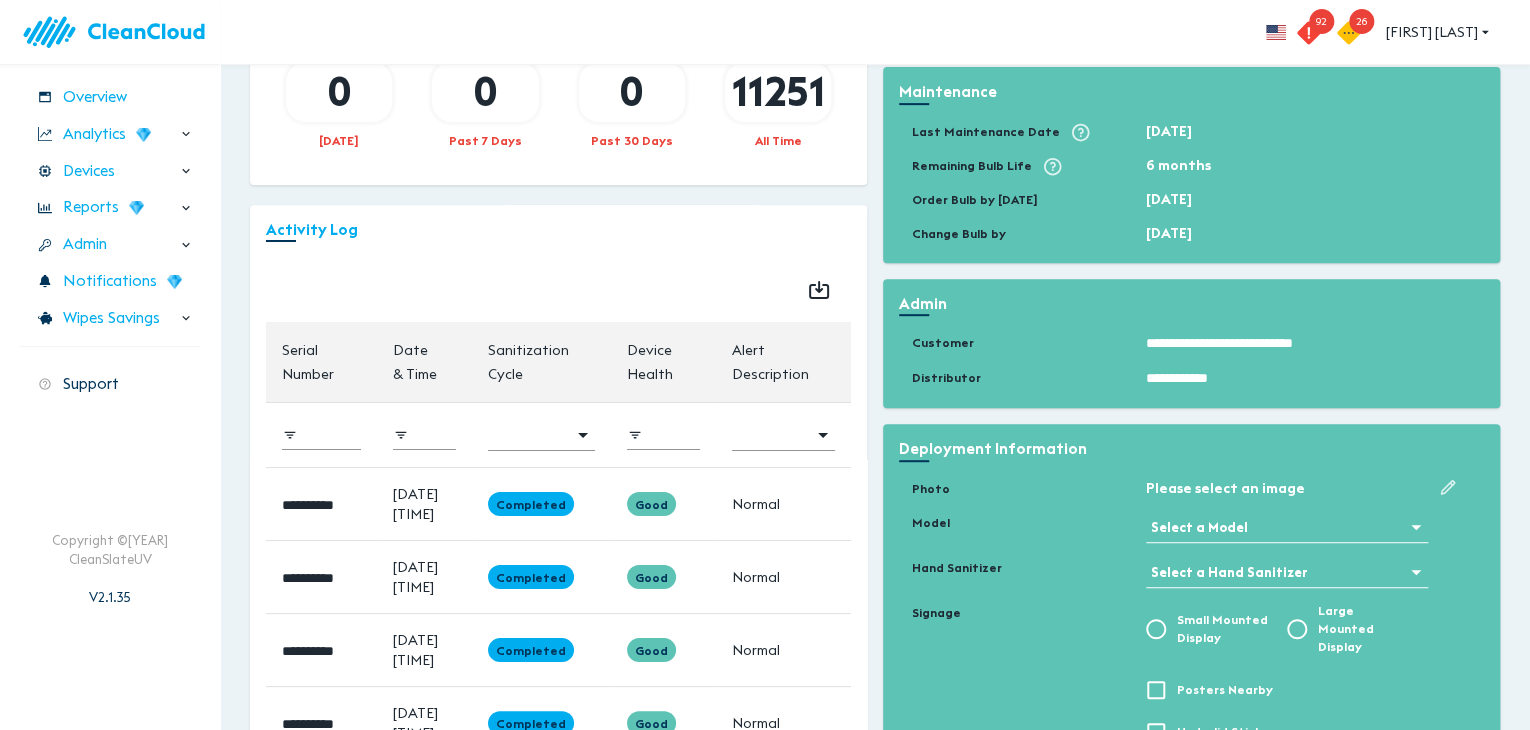 scroll, scrollTop: 324, scrollLeft: 0, axis: vertical 